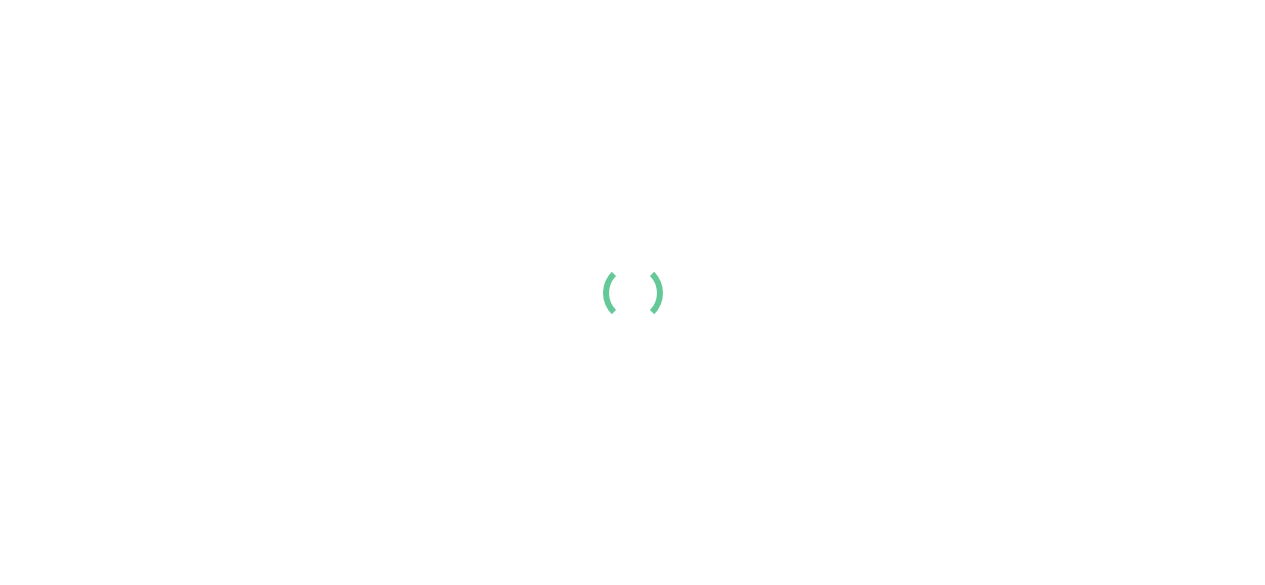 scroll, scrollTop: 0, scrollLeft: 0, axis: both 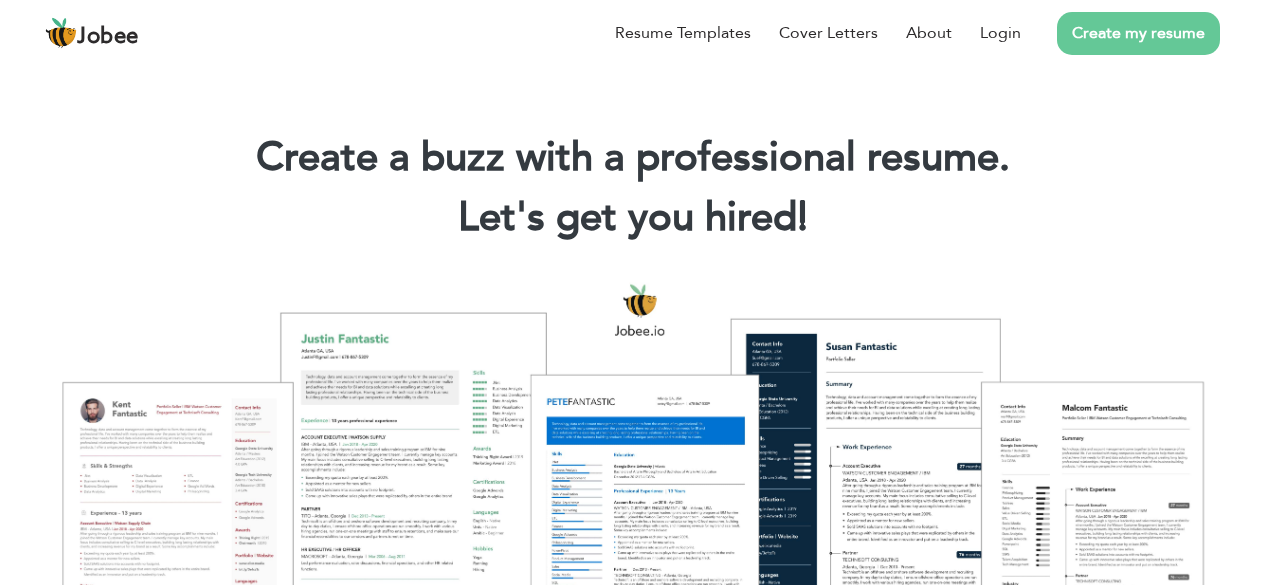click on "Create a buzz with a professional resume.
Let's
get you hired!  |" at bounding box center (632, 160) 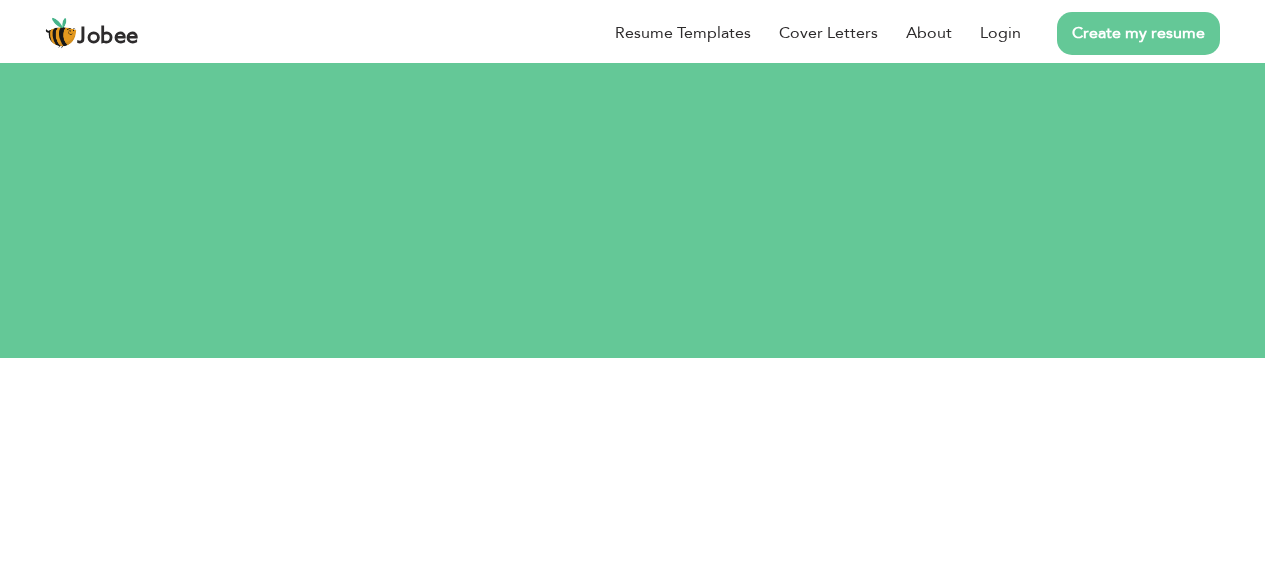 scroll, scrollTop: 0, scrollLeft: 0, axis: both 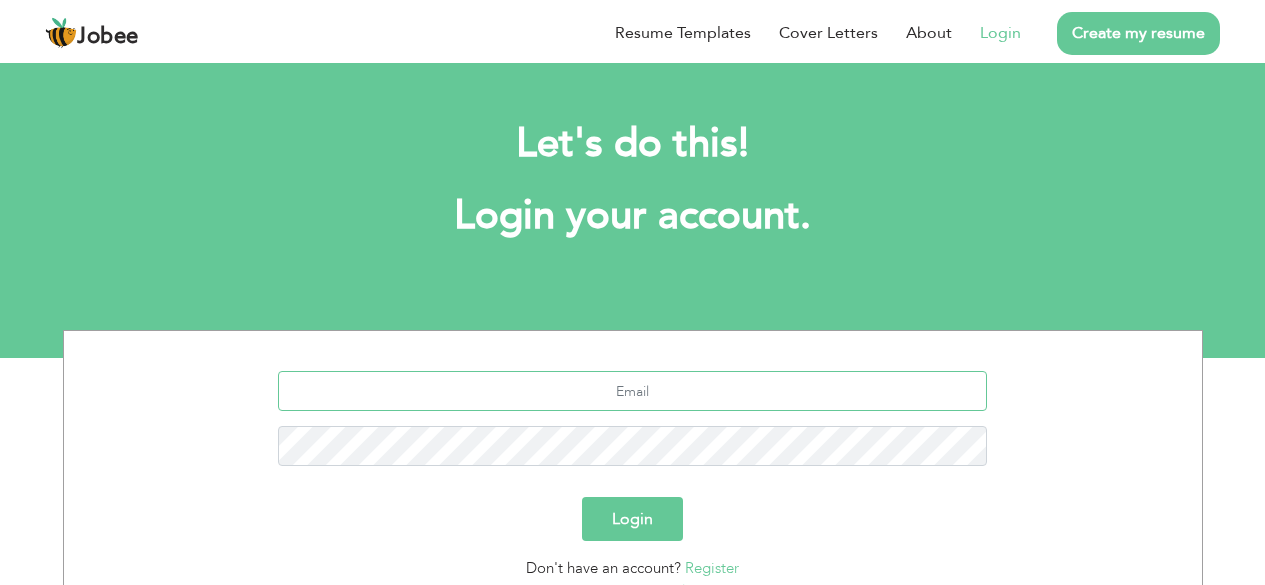 type on "[EMAIL_ADDRESS][DOMAIN_NAME]" 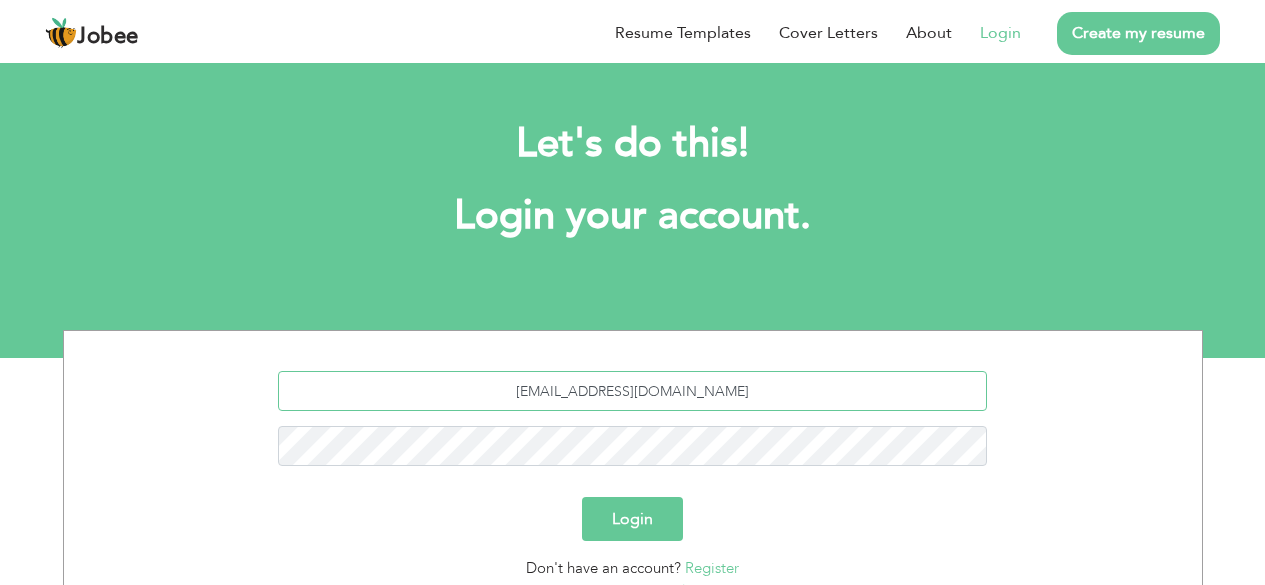 click on "mashal.abbas21@yahoo.com" at bounding box center (632, 391) 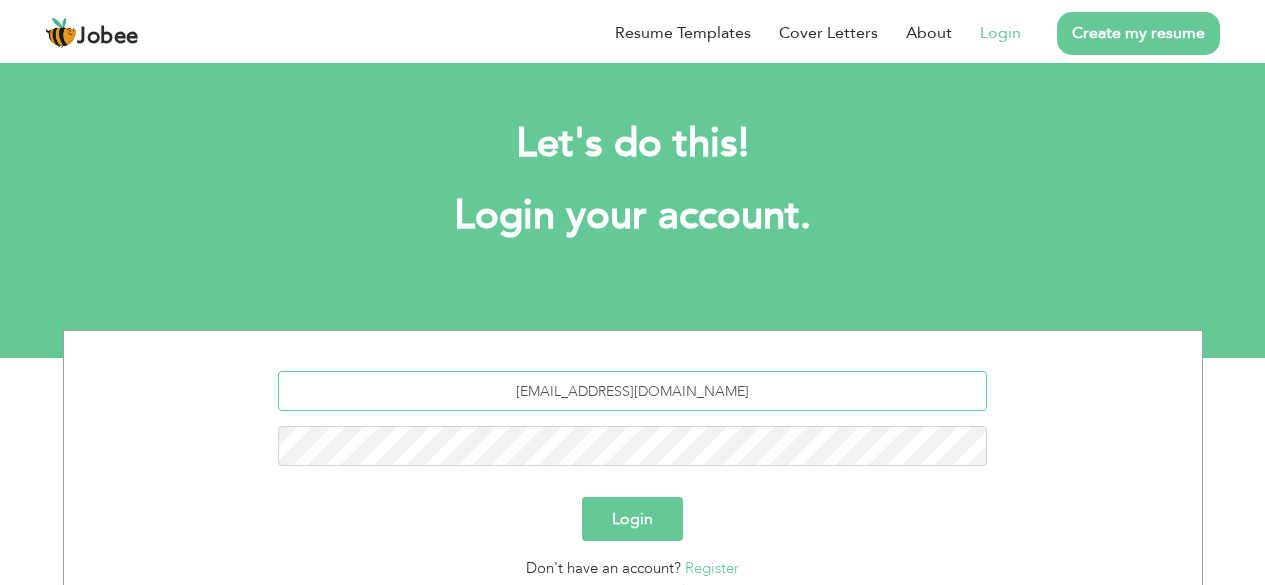type on "sheraz_gill93@yahoo.com" 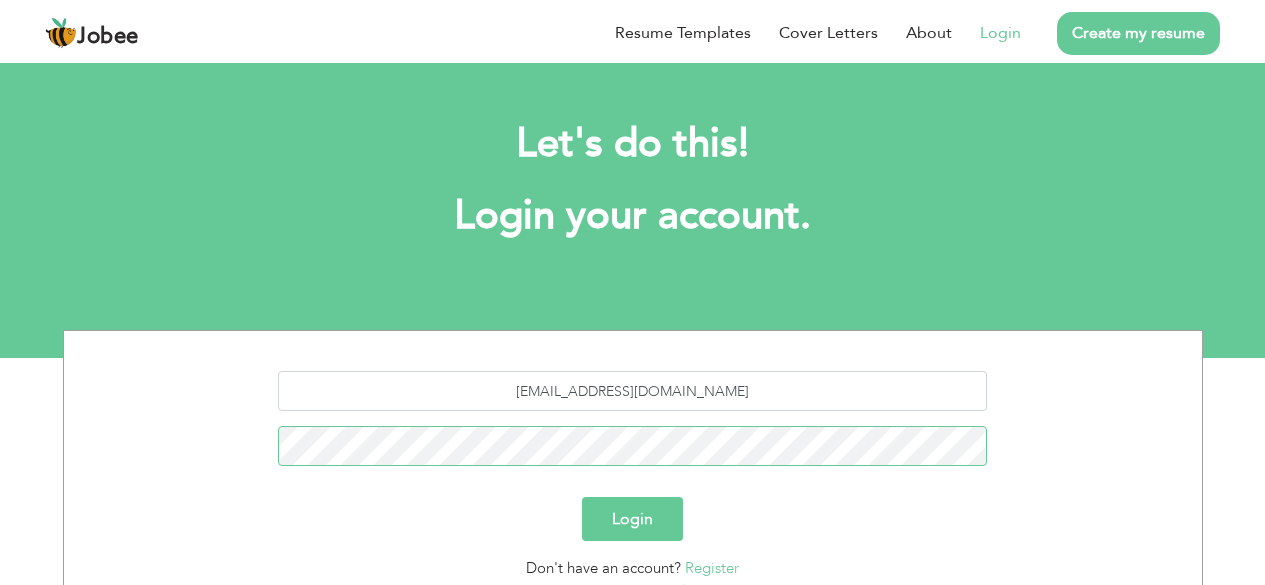 click on "Login" at bounding box center [632, 519] 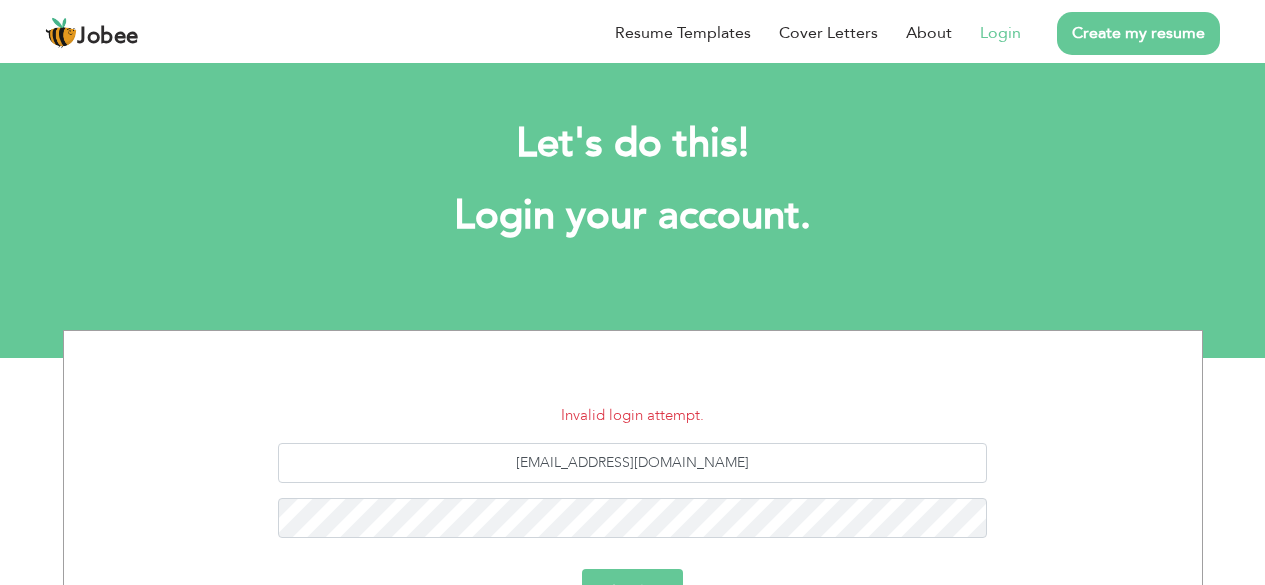 scroll, scrollTop: 0, scrollLeft: 0, axis: both 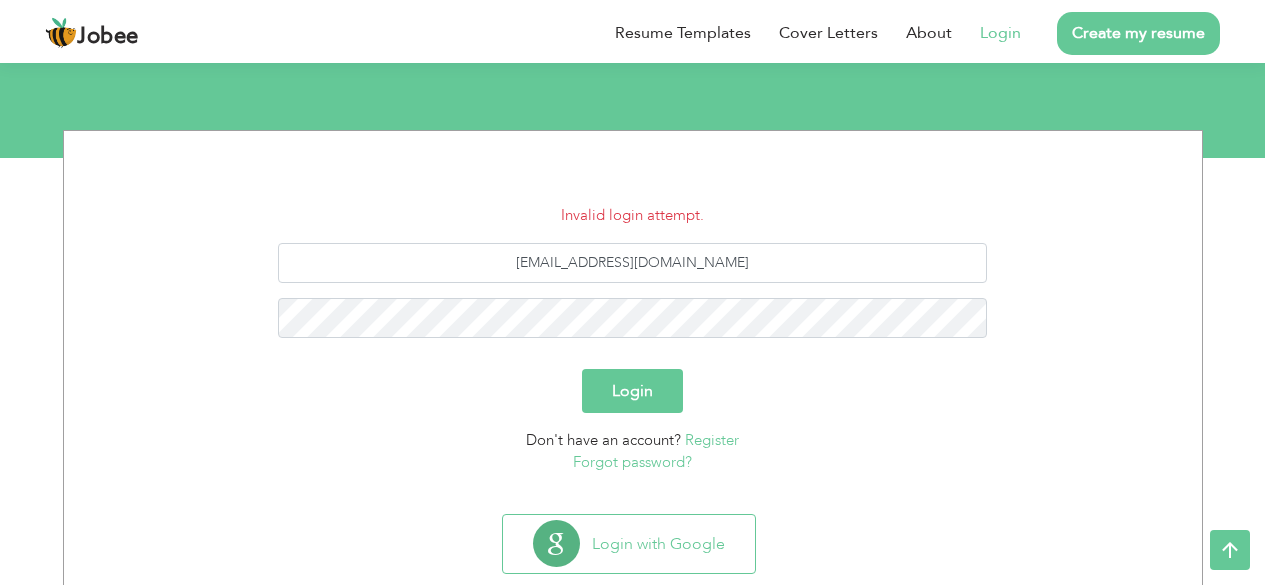 click on "Forgot password?" at bounding box center [632, 462] 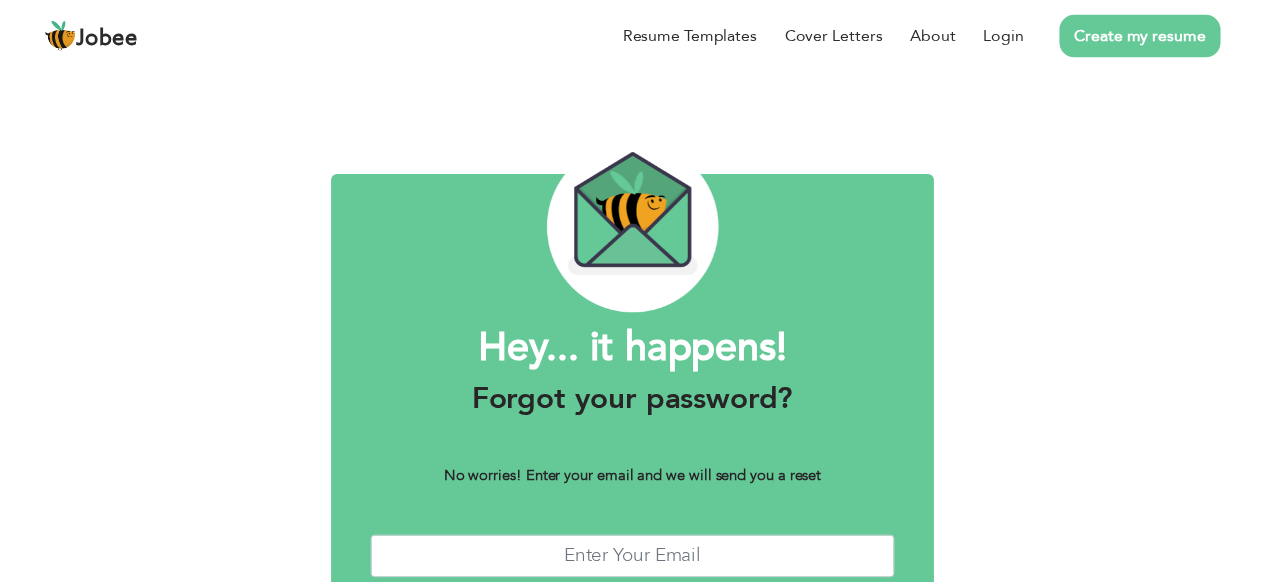 scroll, scrollTop: 0, scrollLeft: 0, axis: both 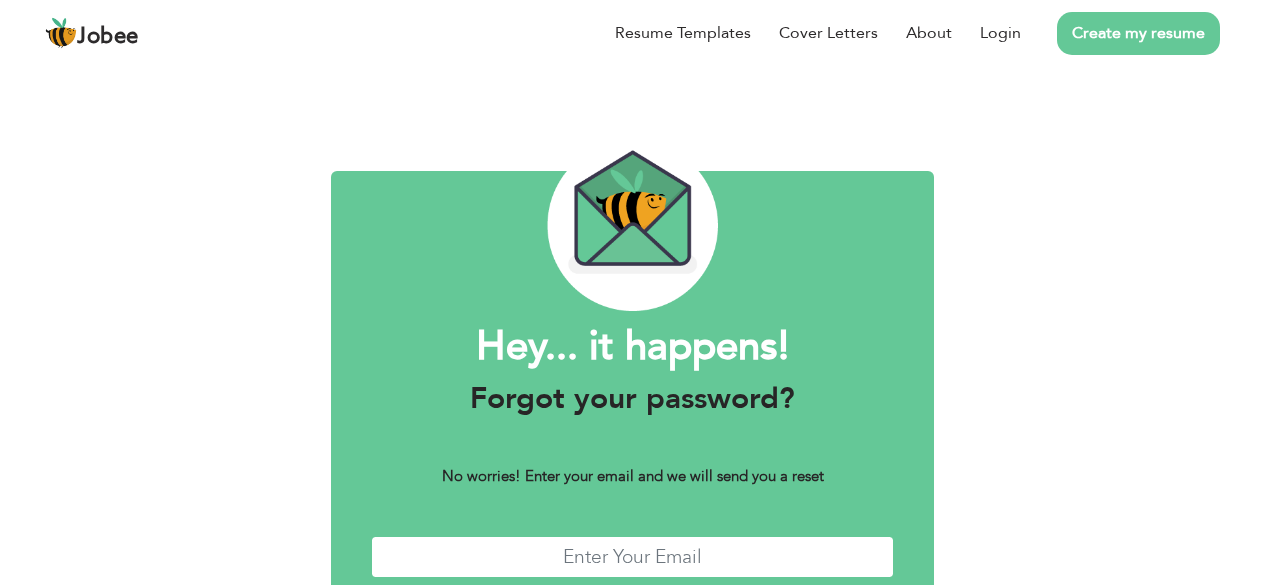 click at bounding box center [632, 557] 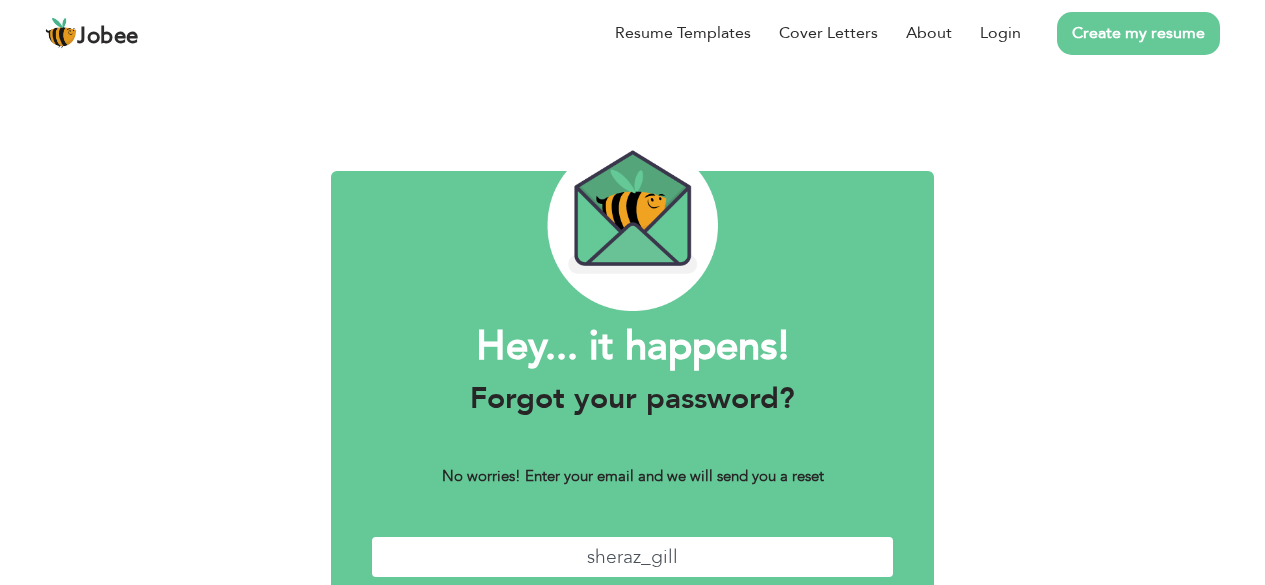 type on "sheraz_gill93@yahoo.com" 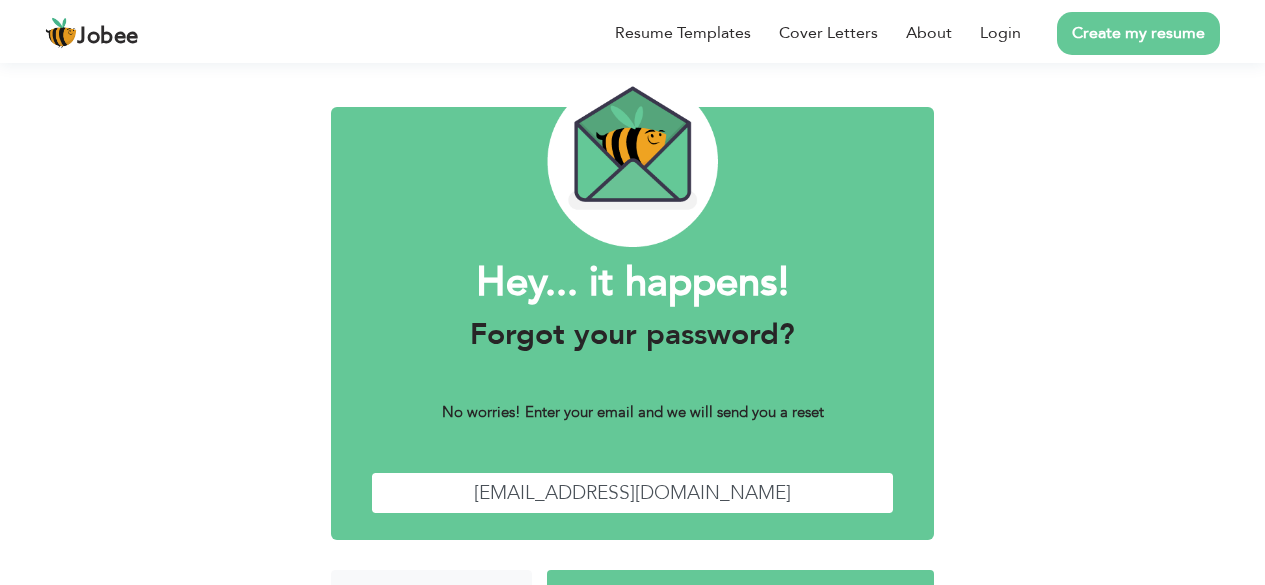 scroll, scrollTop: 122, scrollLeft: 0, axis: vertical 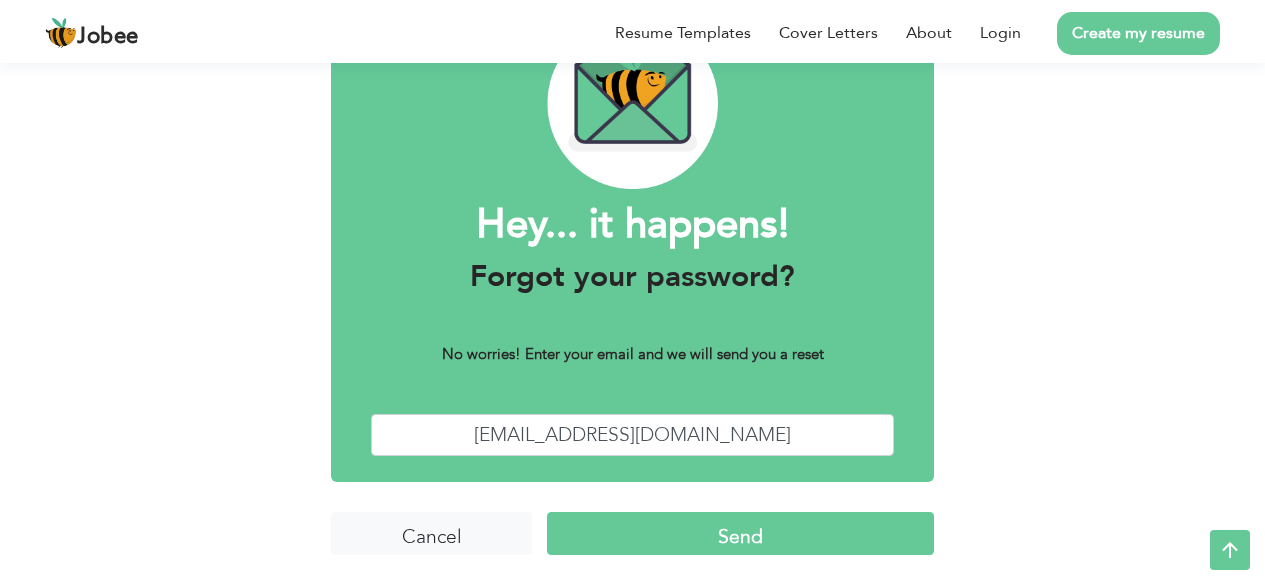click on "Send" at bounding box center (740, 533) 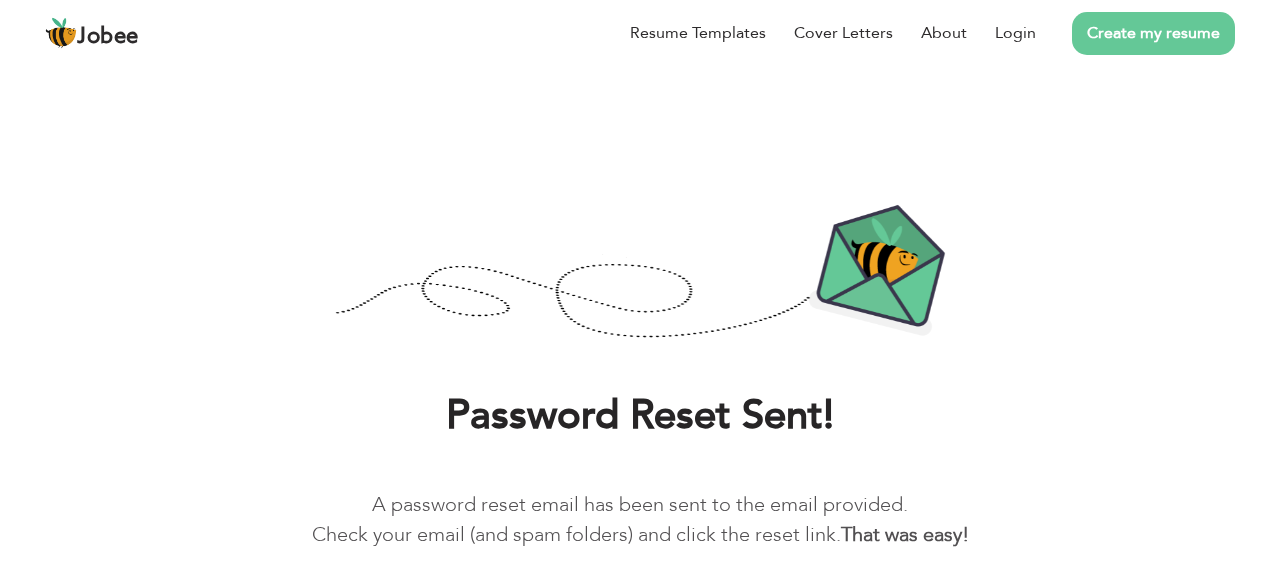 scroll, scrollTop: 0, scrollLeft: 0, axis: both 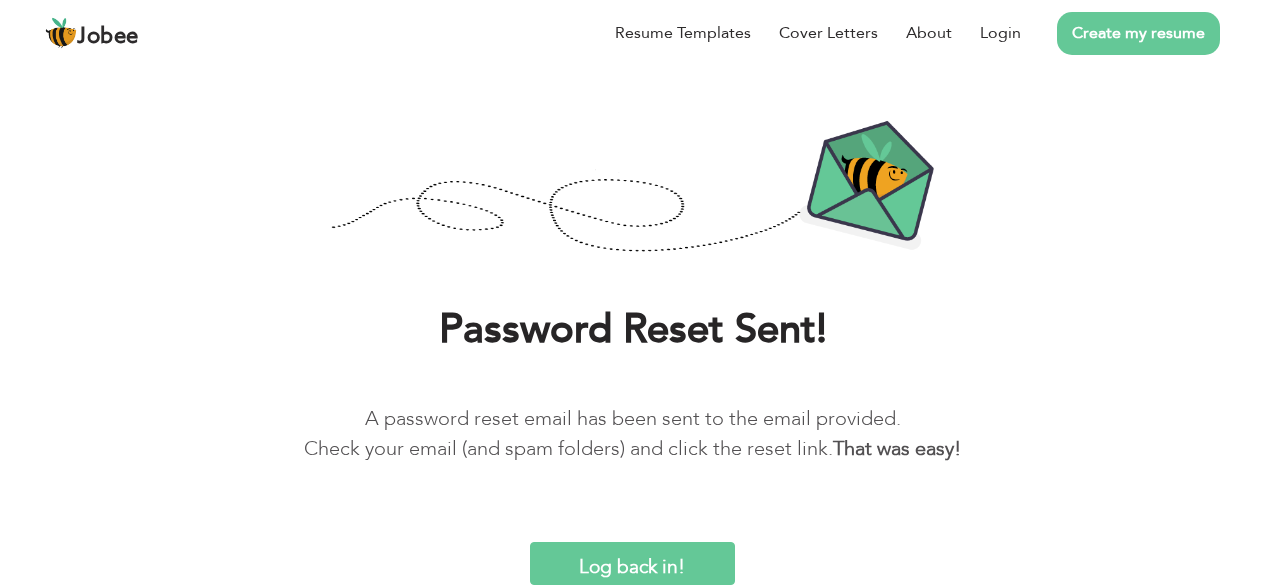 click on "Log back in!" at bounding box center (633, 563) 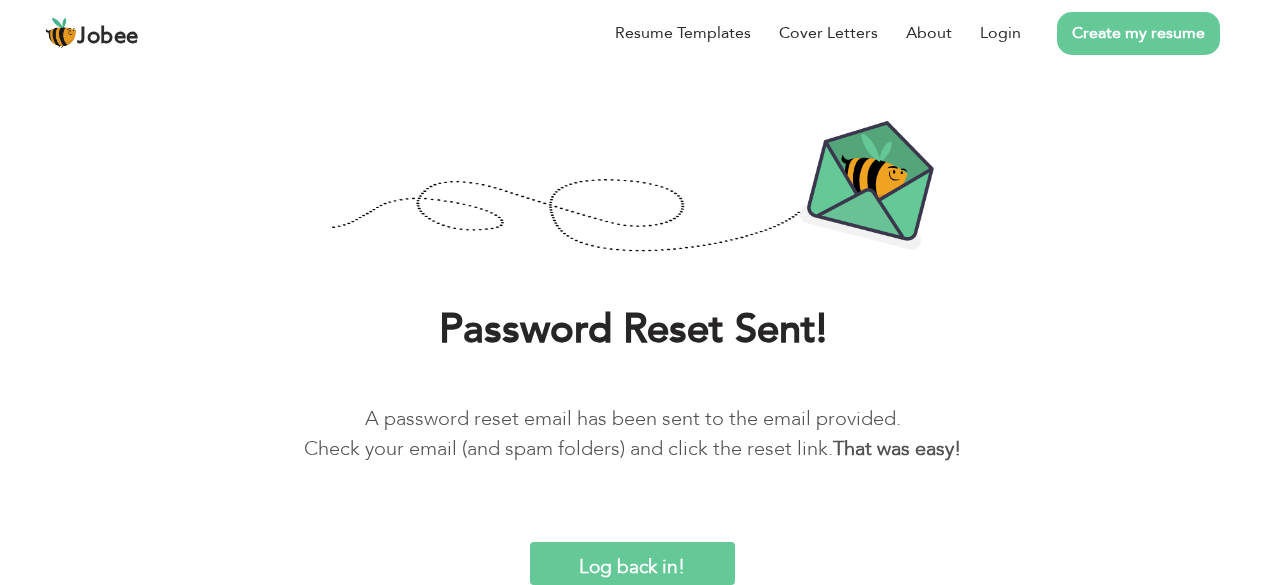 click at bounding box center (632, 188) 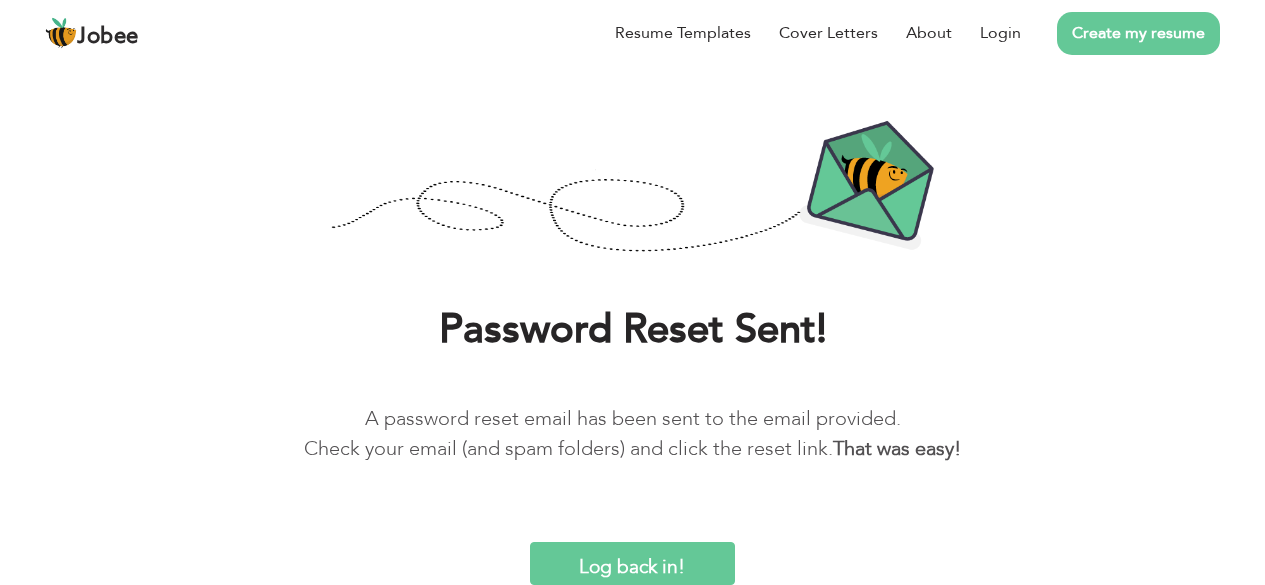 click on "Log back in!" at bounding box center (633, 563) 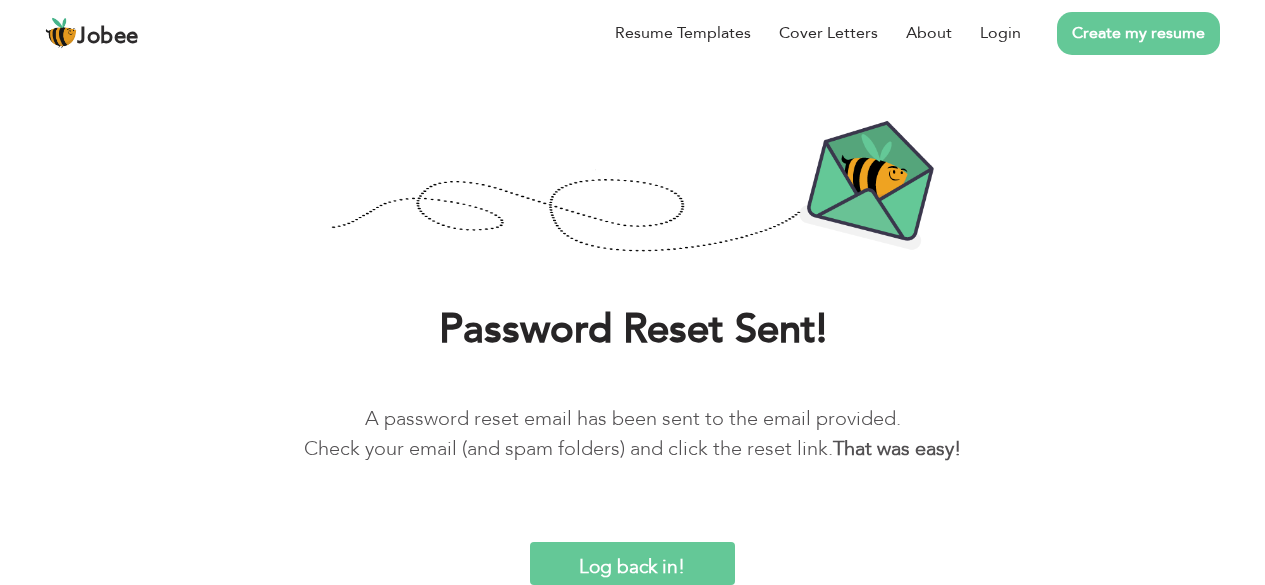 click on "Login" at bounding box center (1000, 33) 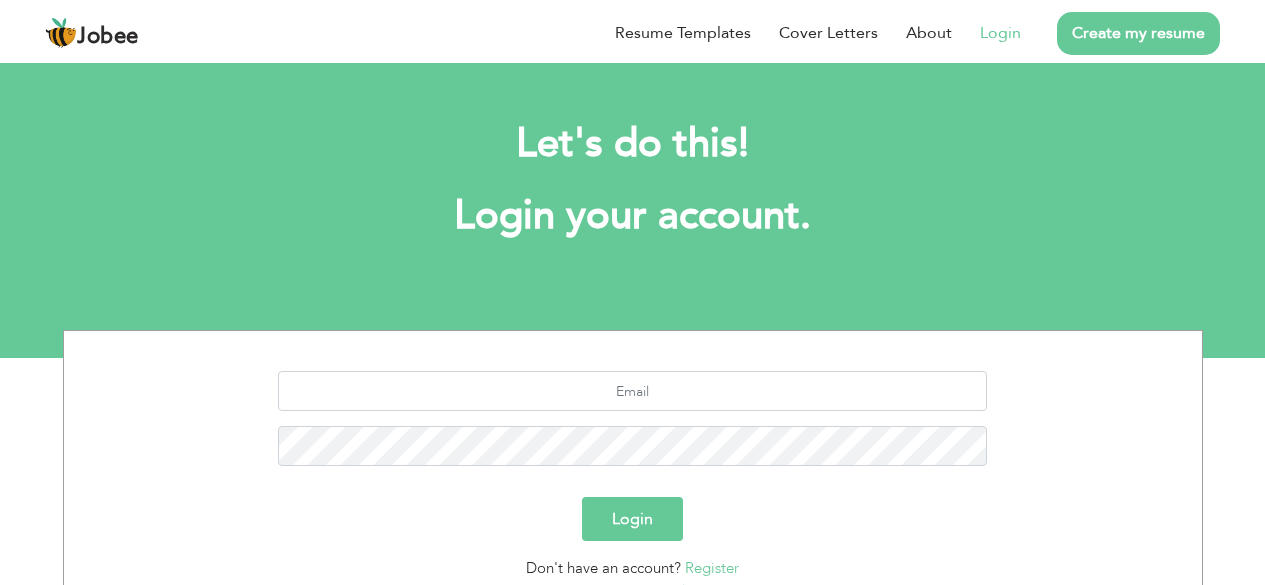 scroll, scrollTop: 0, scrollLeft: 0, axis: both 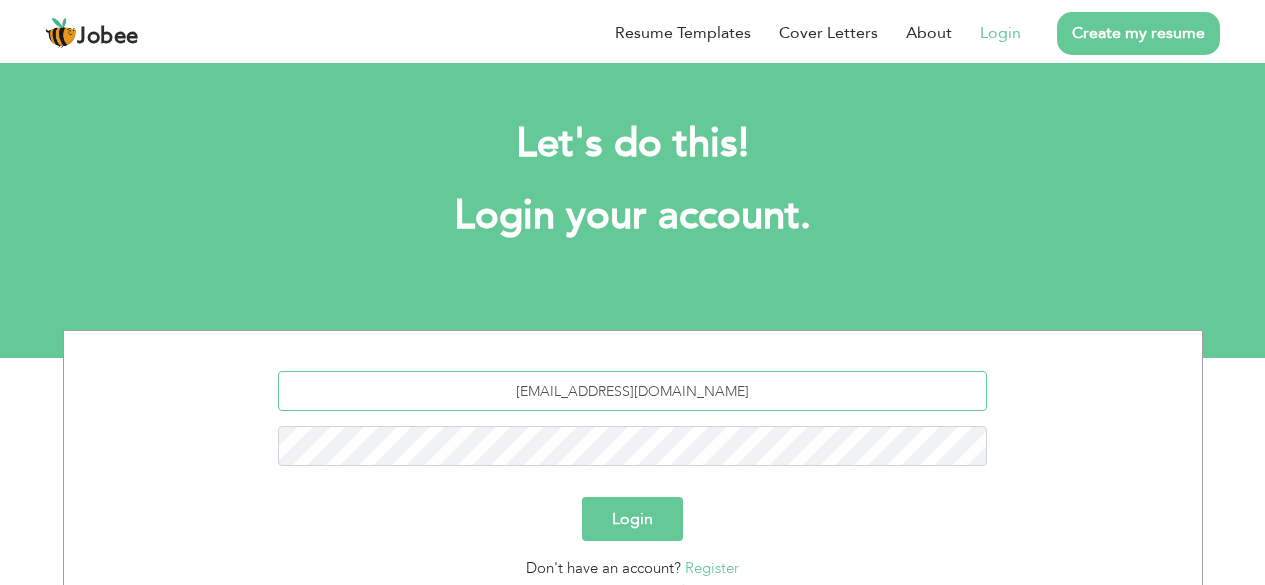drag, startPoint x: 639, startPoint y: 399, endPoint x: 517, endPoint y: 399, distance: 122 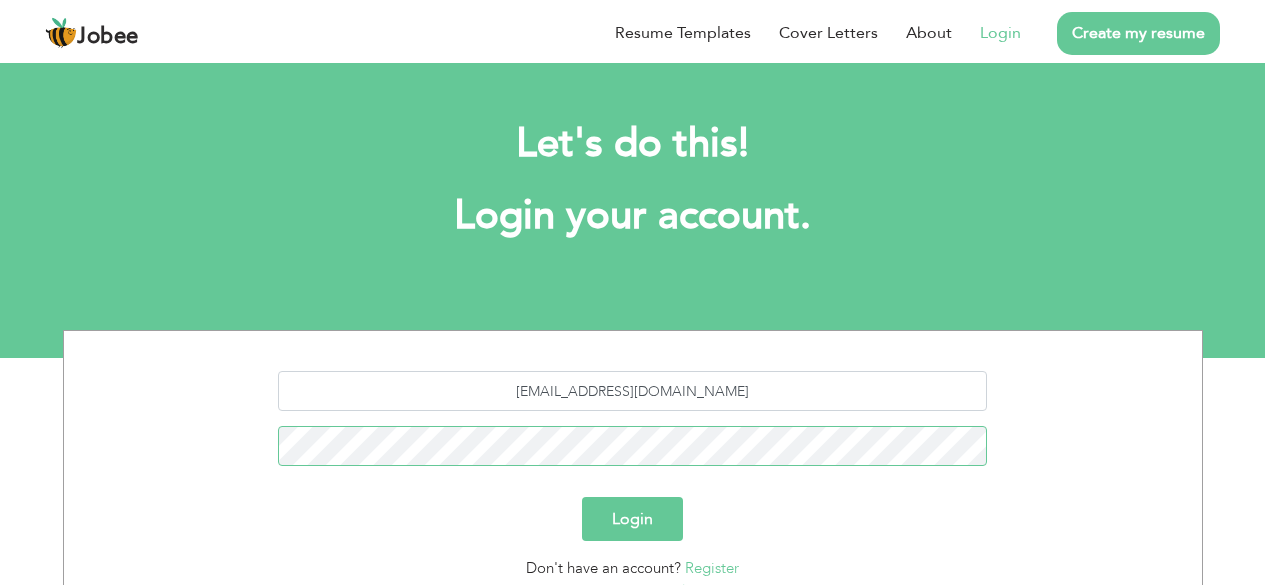 click on "Login" at bounding box center [632, 519] 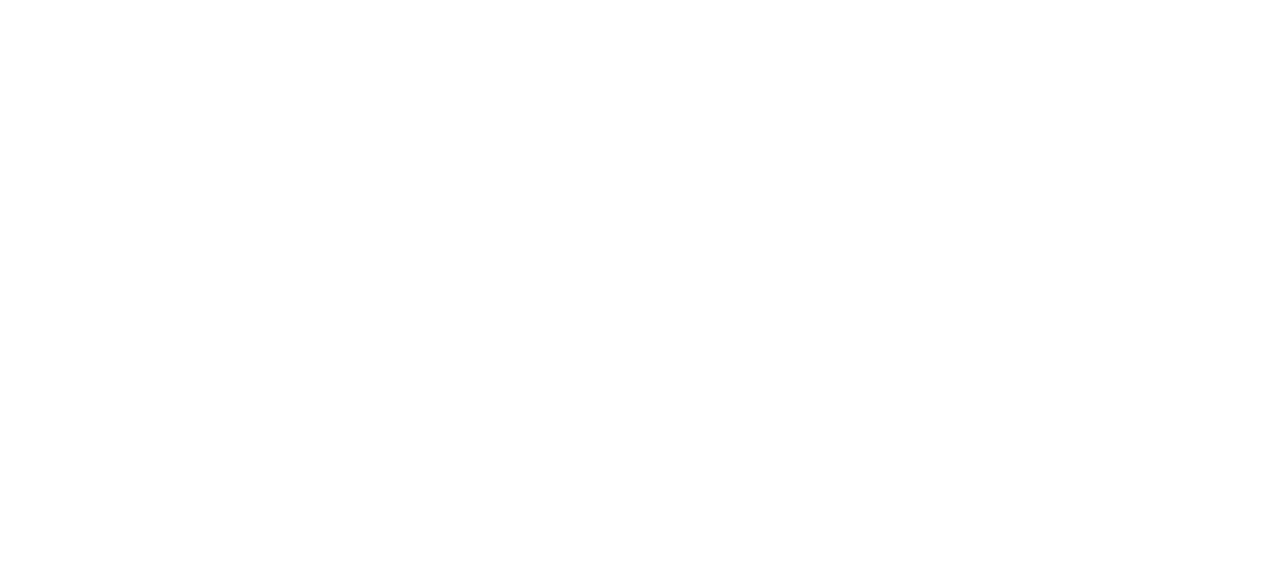 scroll, scrollTop: 0, scrollLeft: 0, axis: both 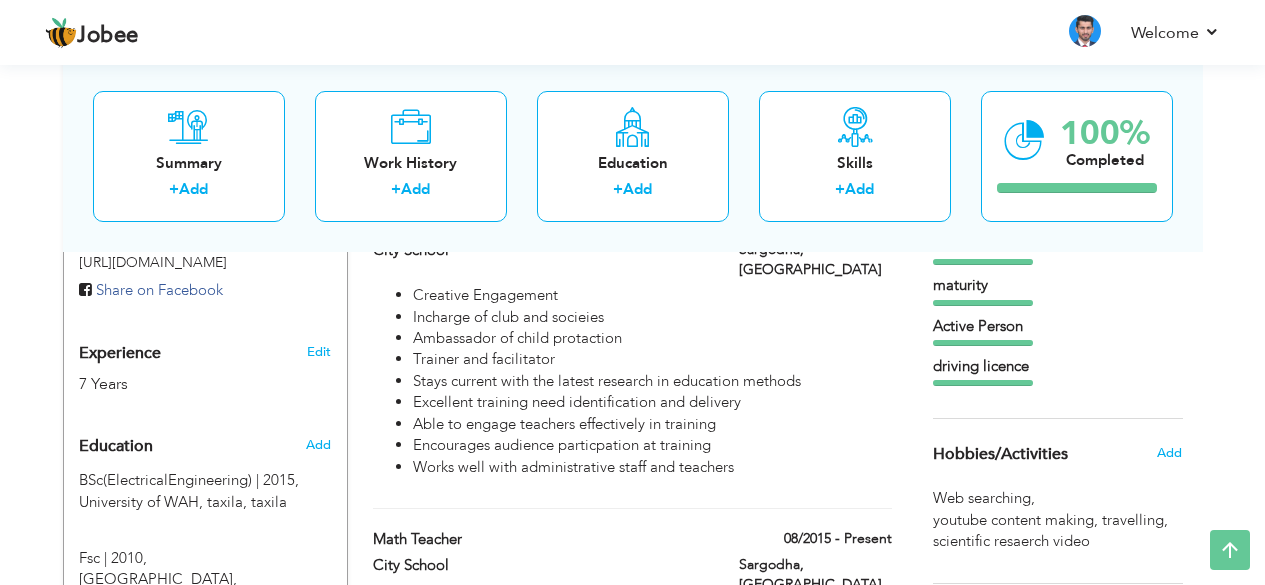 click on "Edit" at bounding box center [319, 352] 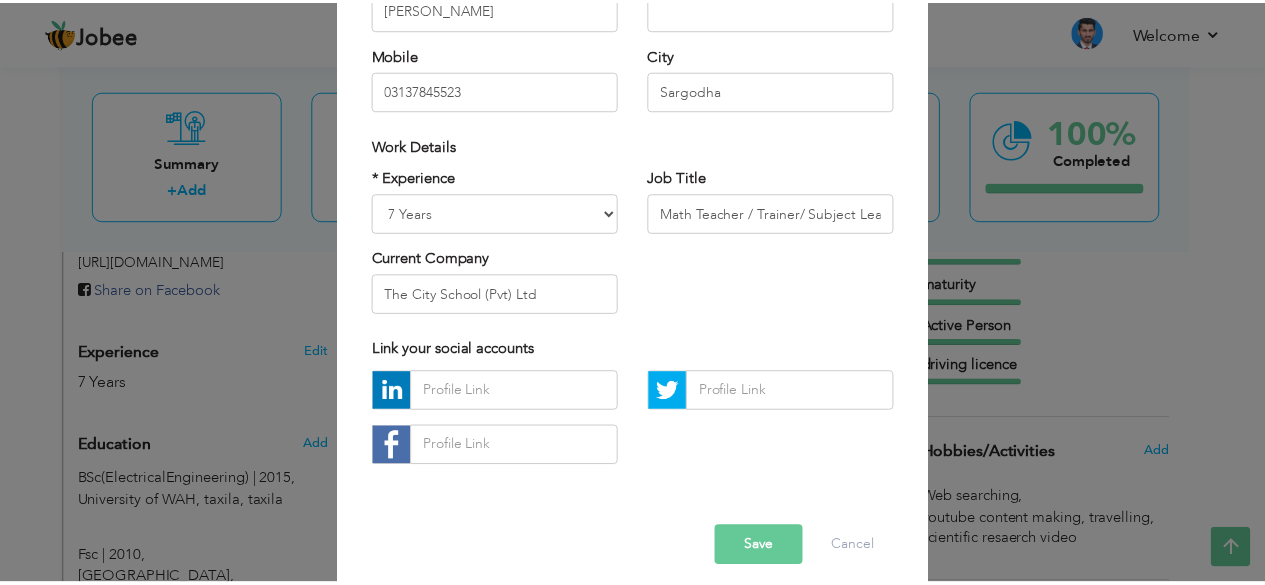 scroll, scrollTop: 300, scrollLeft: 0, axis: vertical 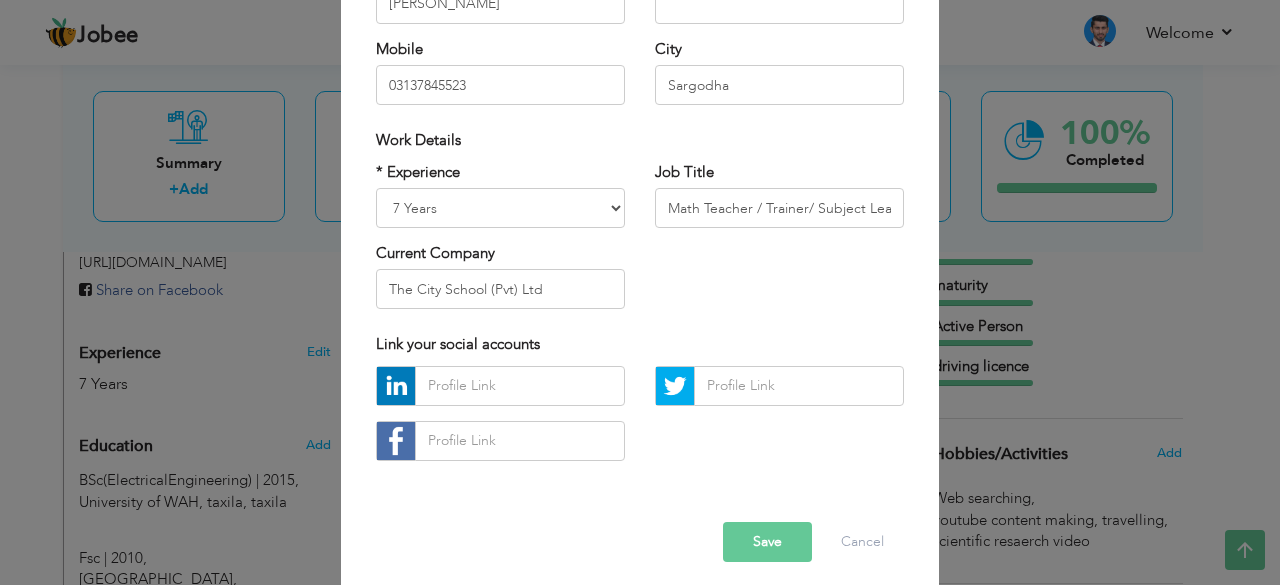 click on "* Experience
Entry Level Less than 1 Year 1 Year 2 Years 3 Years 4 Years 5 Years 6 Years 7 Years 8 Years 9 Years 10 Years 11 Years 12 Years 13 Years 14 Years 15 Years 16 Years 17 Years 18 Years 19 Years 20 Years 21 Years 22 Years 23 Years 24 Years 25 Years 26 Years 27 Years 28 Years 29 Years 30 Years 31 Years 32 Years 33 Years 34 Years 35 Years More than 35 Years
Current Company
The City School (Pvt) Ltd" at bounding box center (500, 243) 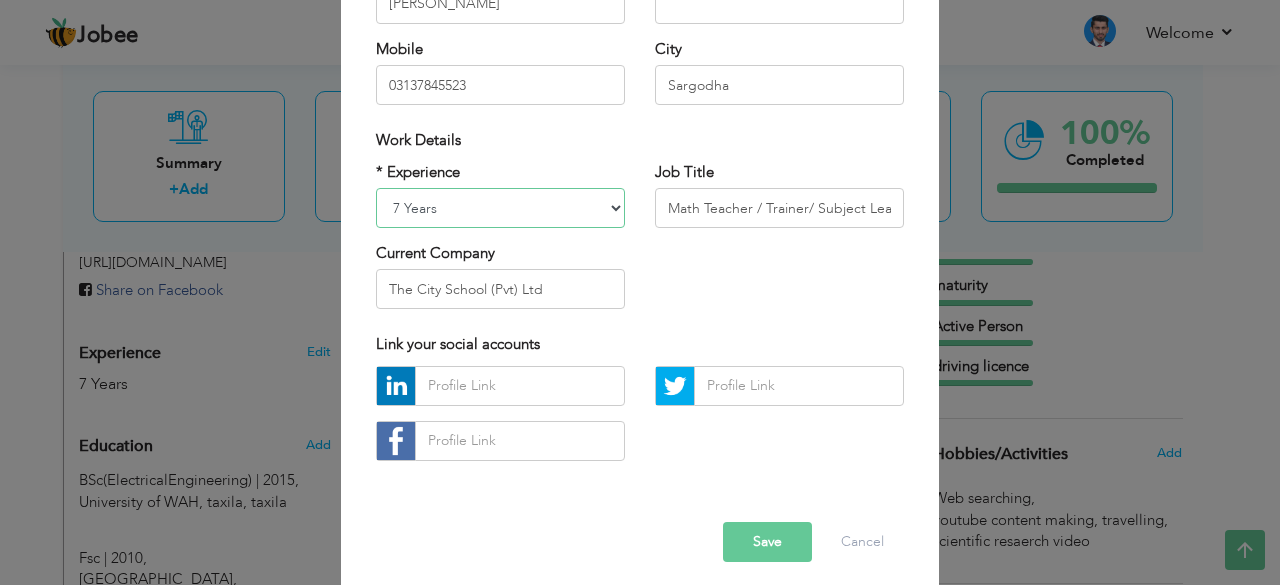 click on "Entry Level Less than 1 Year 1 Year 2 Years 3 Years 4 Years 5 Years 6 Years 7 Years 8 Years 9 Years 10 Years 11 Years 12 Years 13 Years 14 Years 15 Years 16 Years 17 Years 18 Years 19 Years 20 Years 21 Years 22 Years 23 Years 24 Years 25 Years 26 Years 27 Years 28 Years 29 Years 30 Years 31 Years 32 Years 33 Years 34 Years 35 Years More than 35 Years" at bounding box center (500, 208) 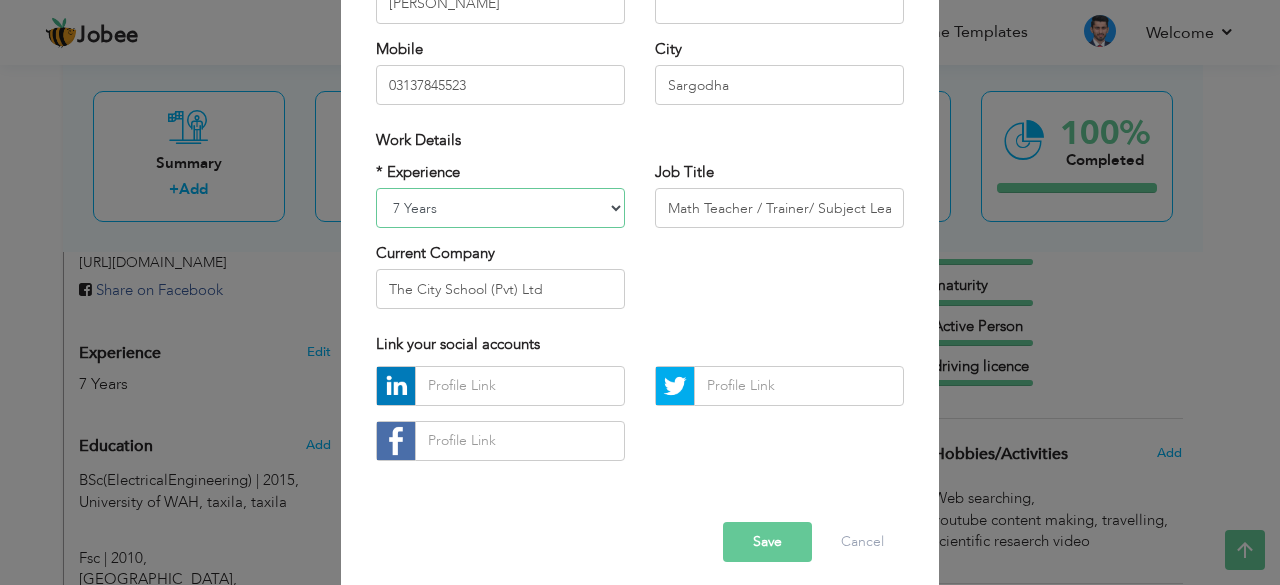 select on "number:11" 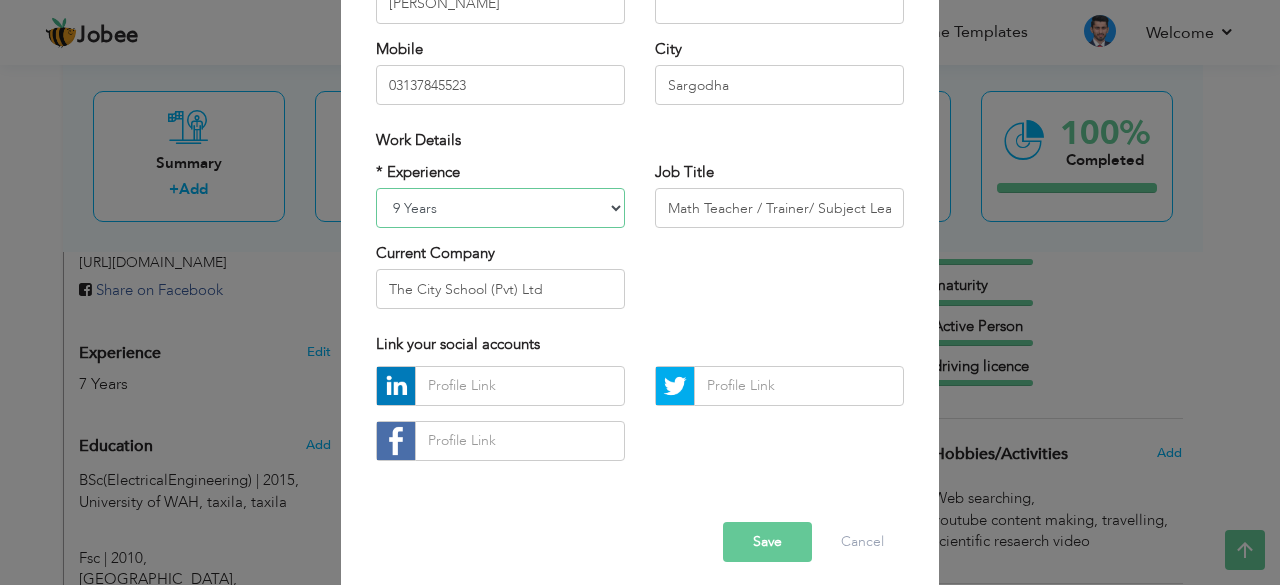 click on "Entry Level Less than 1 Year 1 Year 2 Years 3 Years 4 Years 5 Years 6 Years 7 Years 8 Years 9 Years 10 Years 11 Years 12 Years 13 Years 14 Years 15 Years 16 Years 17 Years 18 Years 19 Years 20 Years 21 Years 22 Years 23 Years 24 Years 25 Years 26 Years 27 Years 28 Years 29 Years 30 Years 31 Years 32 Years 33 Years 34 Years 35 Years More than 35 Years" at bounding box center (500, 208) 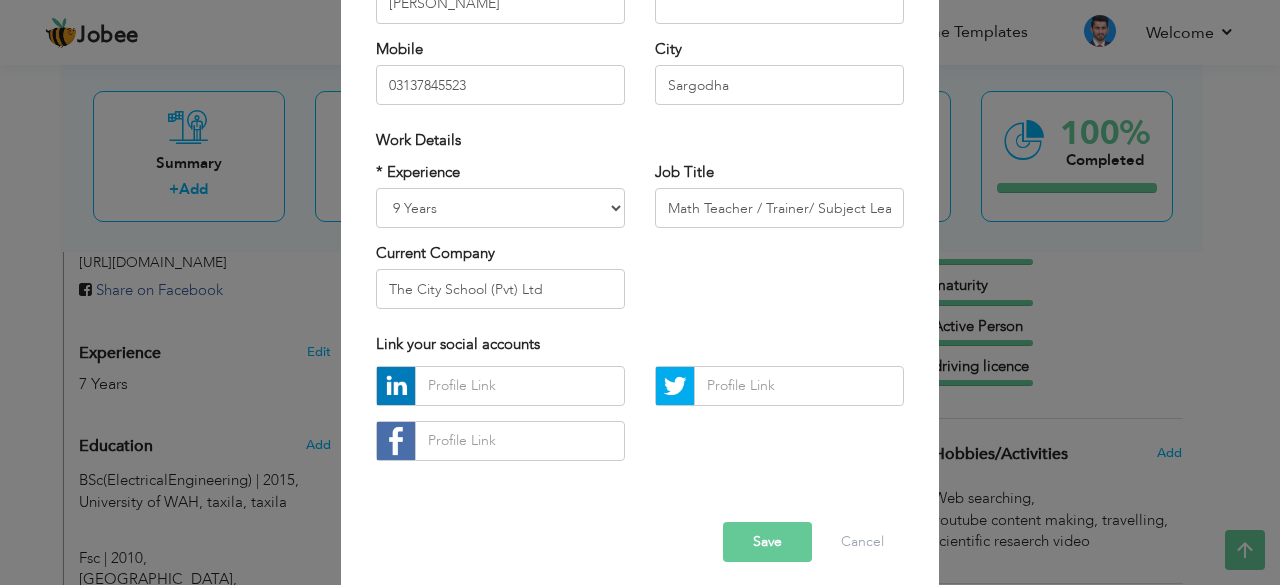click on "Save" at bounding box center [767, 542] 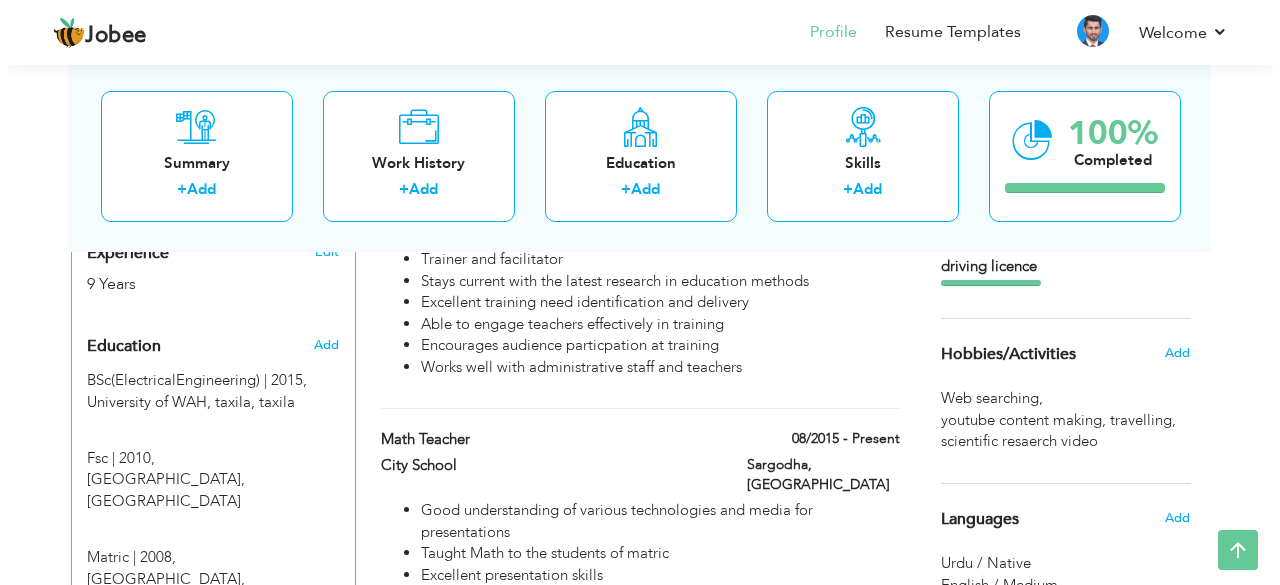 scroll, scrollTop: 1200, scrollLeft: 0, axis: vertical 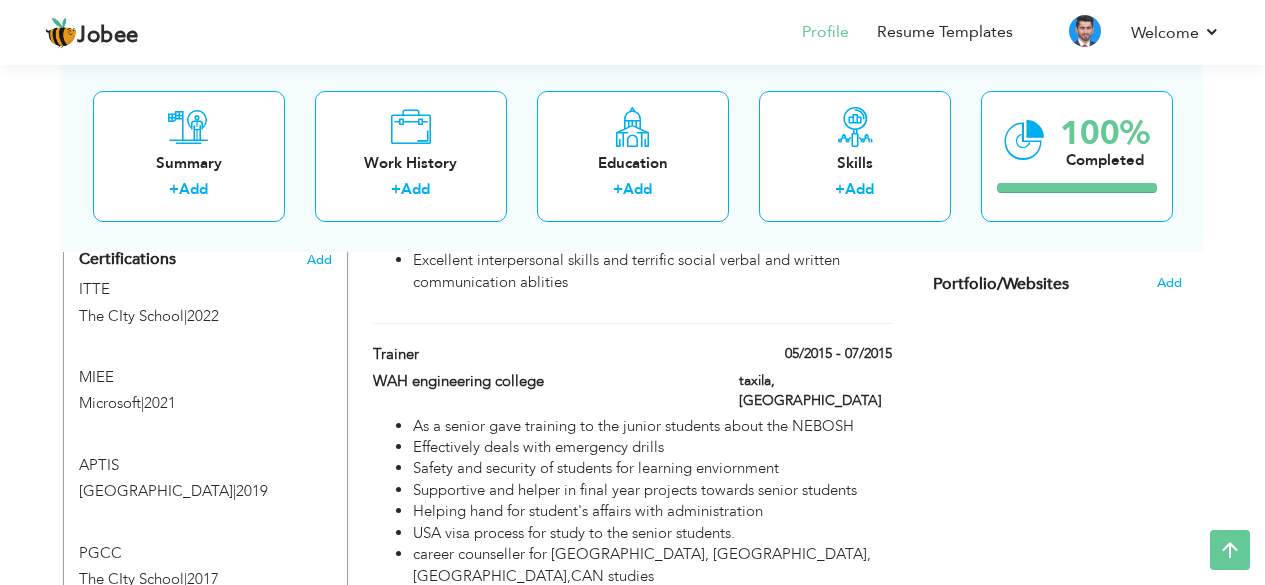 click on "USA visa process for study to the senior students." at bounding box center [652, 533] 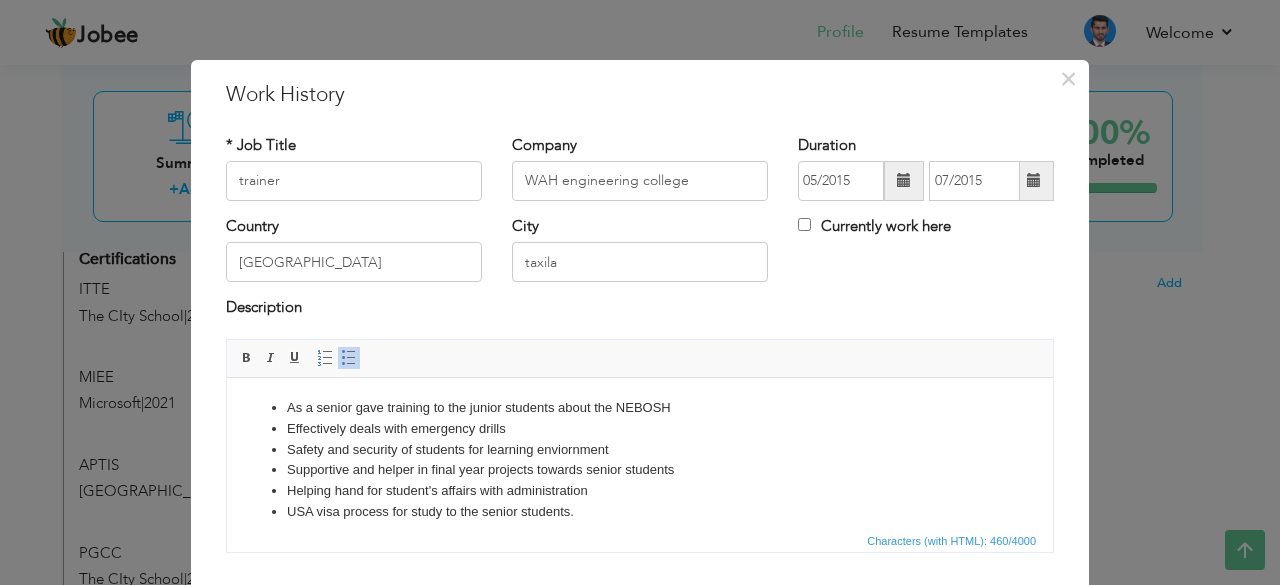 scroll, scrollTop: 36, scrollLeft: 0, axis: vertical 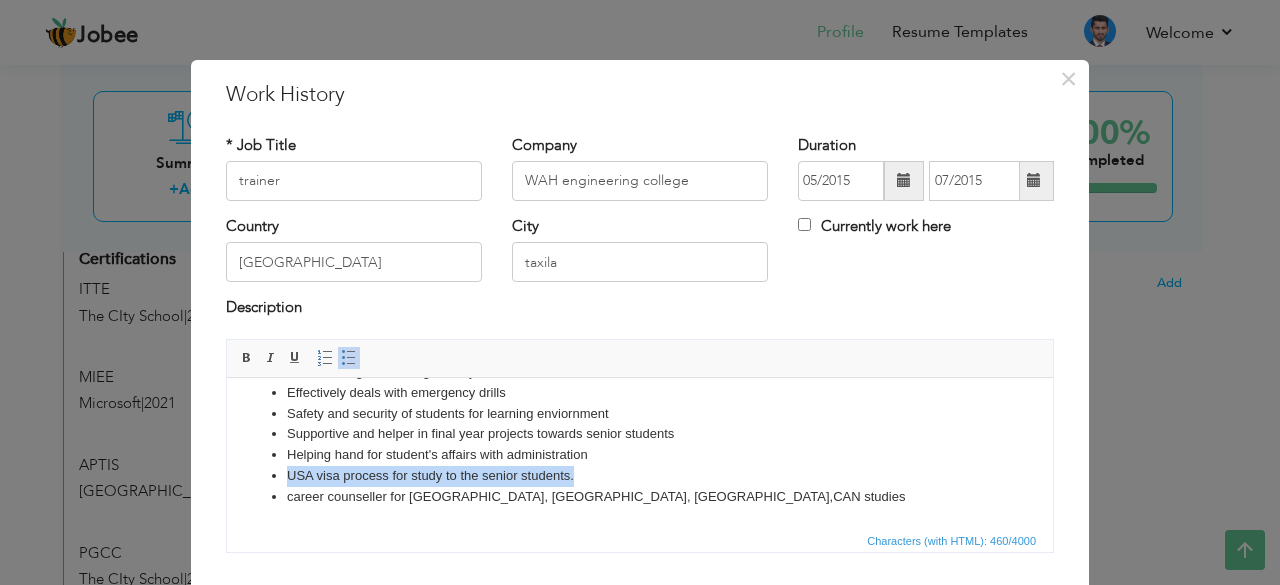 drag, startPoint x: 599, startPoint y: 480, endPoint x: 260, endPoint y: 480, distance: 339 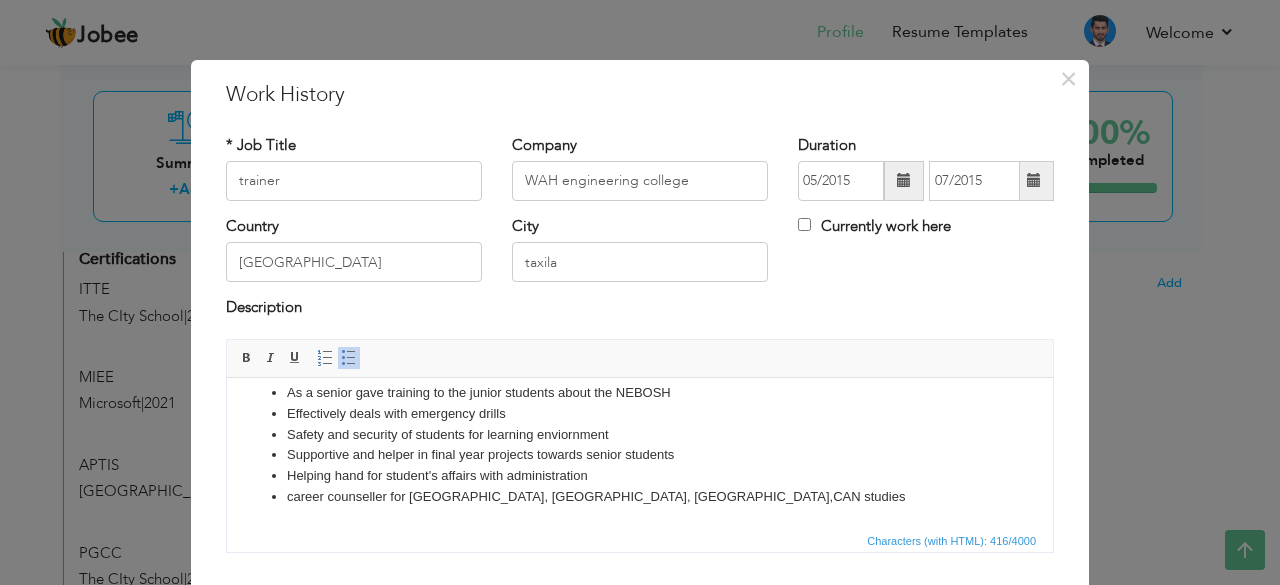 scroll, scrollTop: 15, scrollLeft: 0, axis: vertical 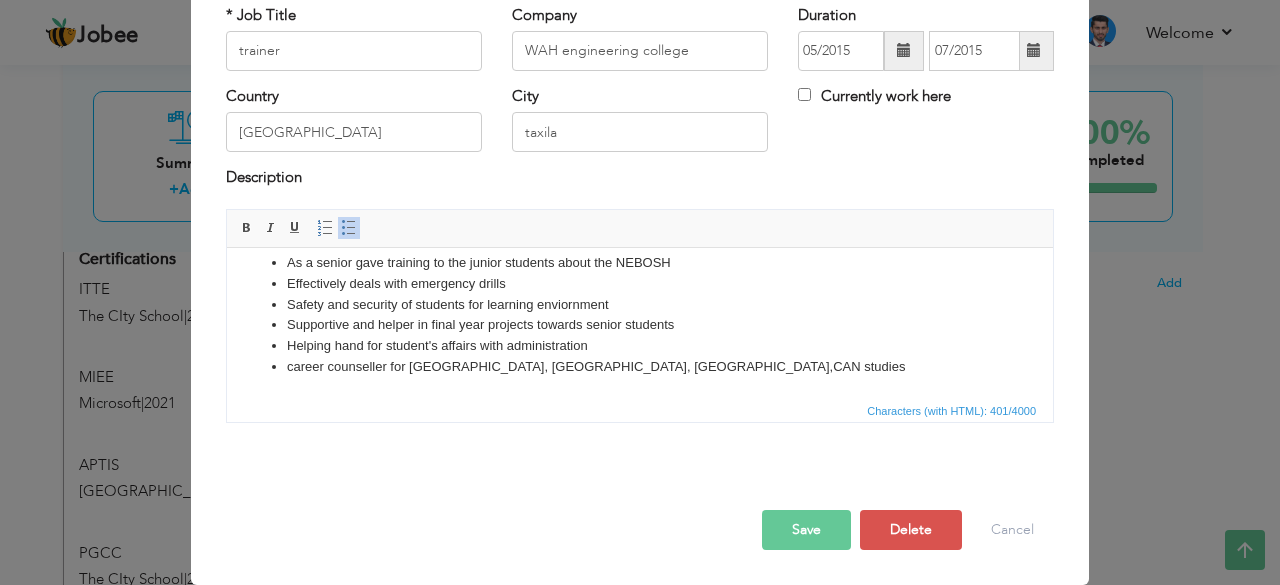 click on "Save" at bounding box center [806, 530] 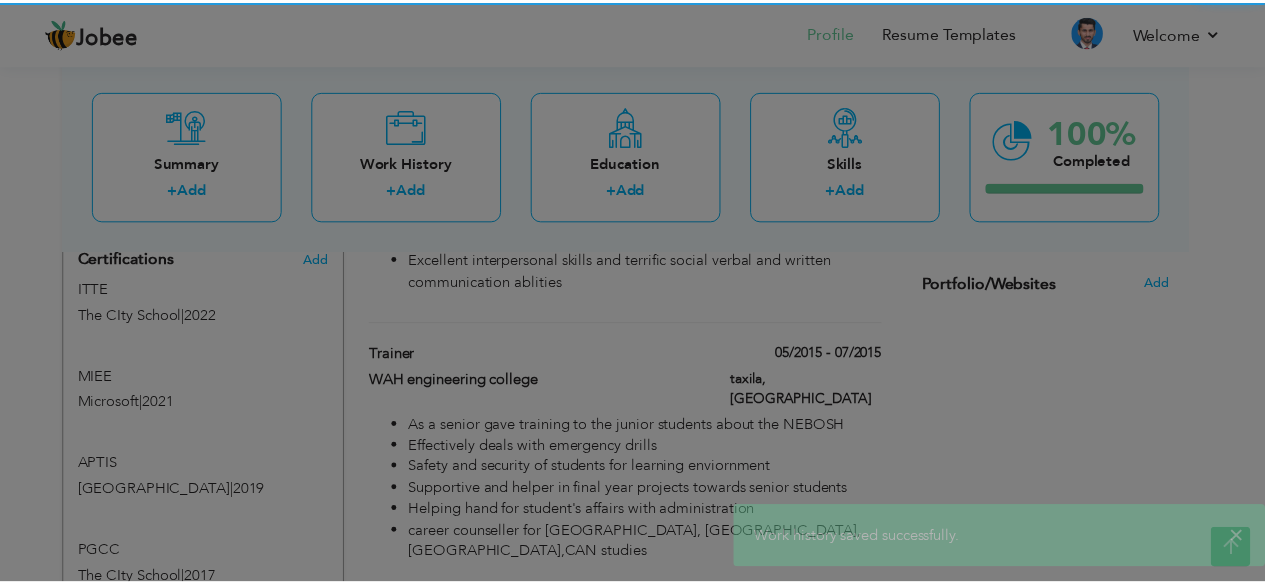 scroll, scrollTop: 0, scrollLeft: 0, axis: both 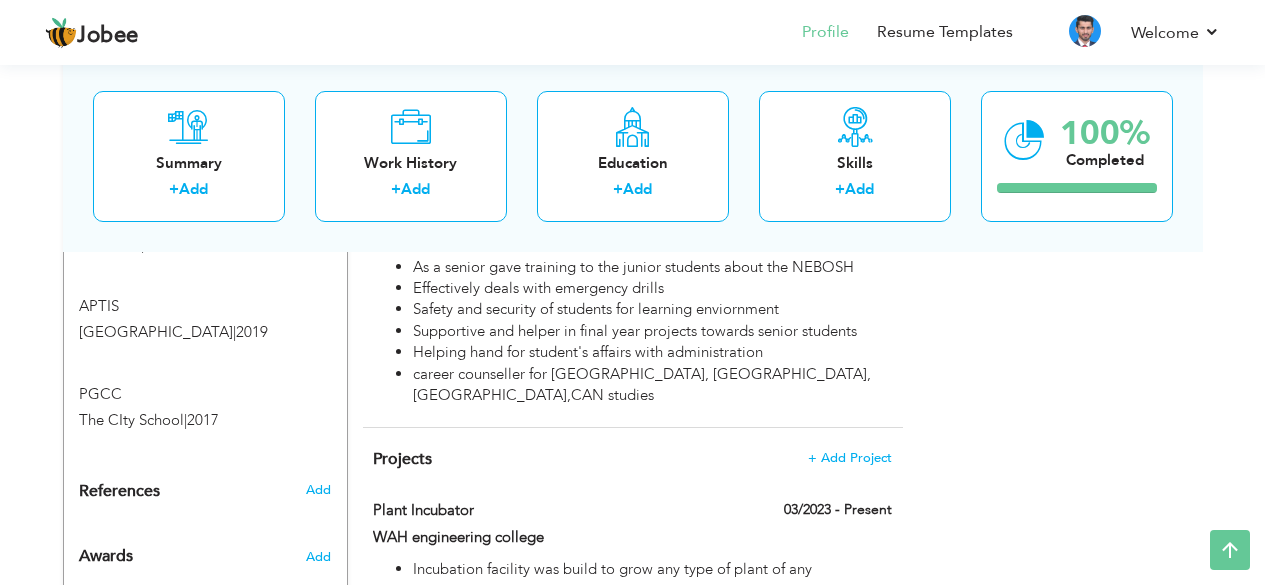click on "Helping hand for student's affairs with administration" at bounding box center [652, 352] 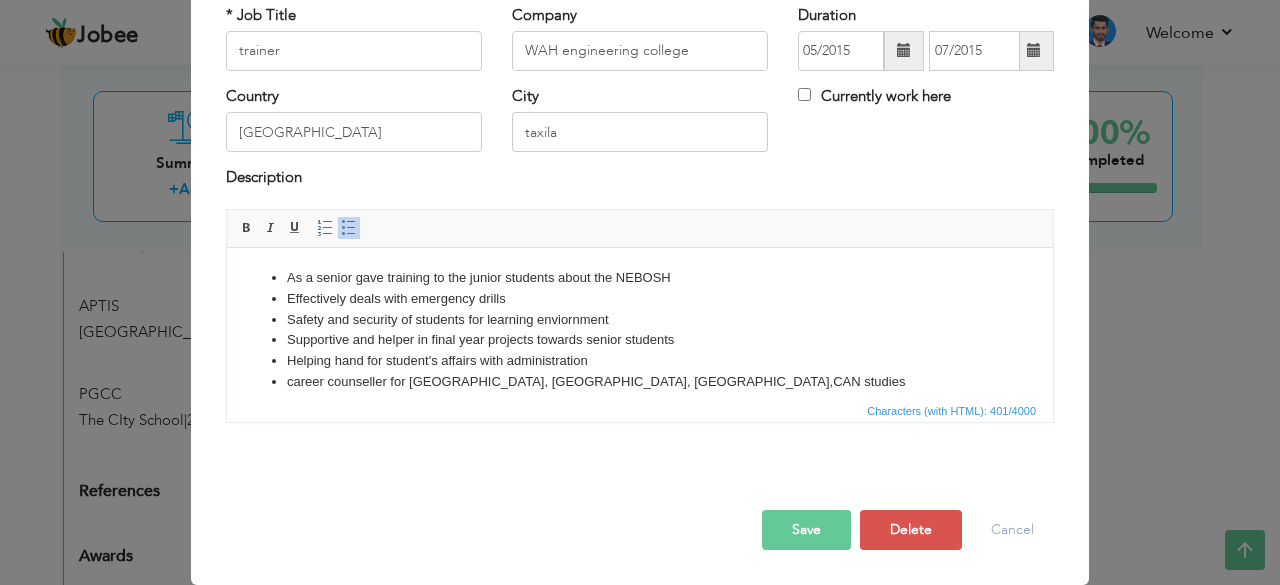 scroll, scrollTop: 0, scrollLeft: 0, axis: both 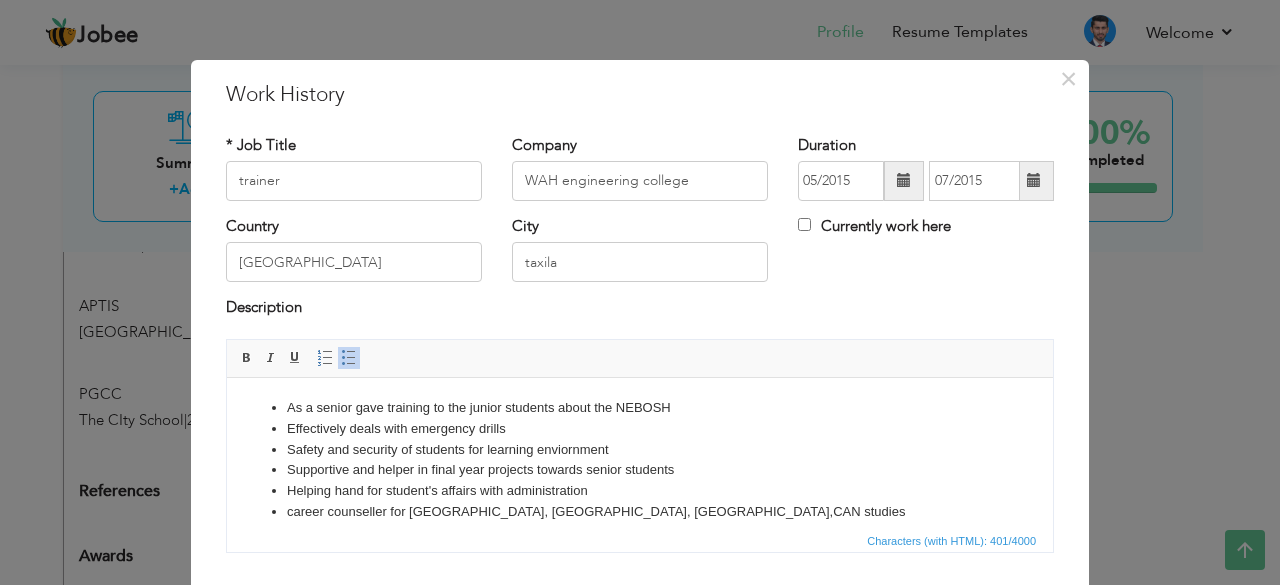 click on "career counseller for USA, AUS, UK,CAN studies" at bounding box center (640, 511) 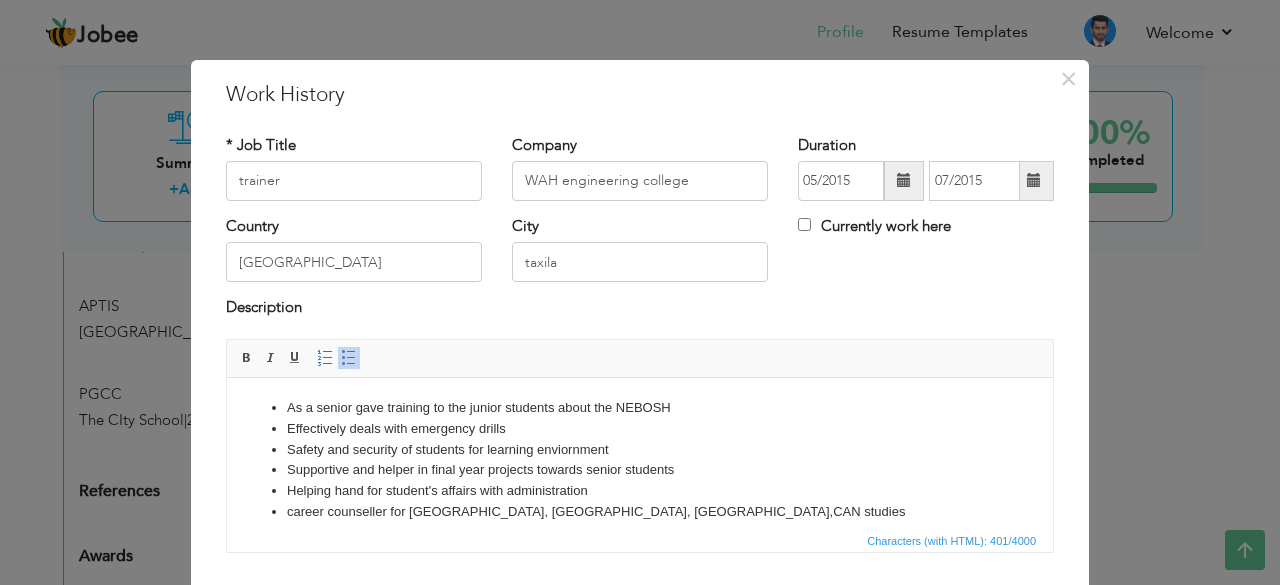 type 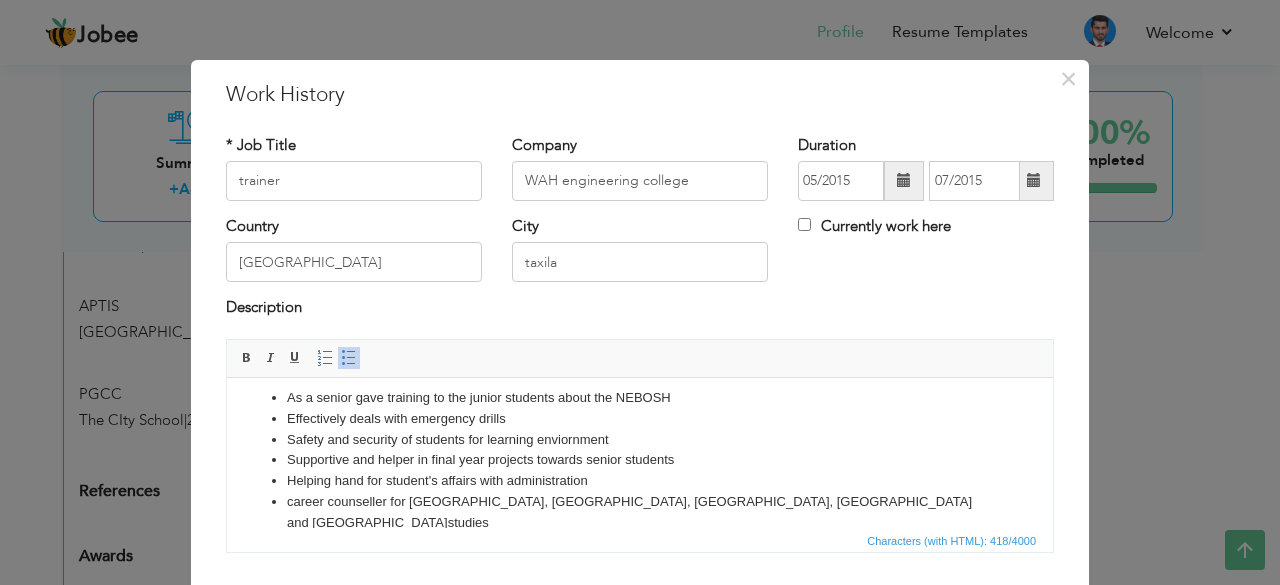scroll, scrollTop: 15, scrollLeft: 0, axis: vertical 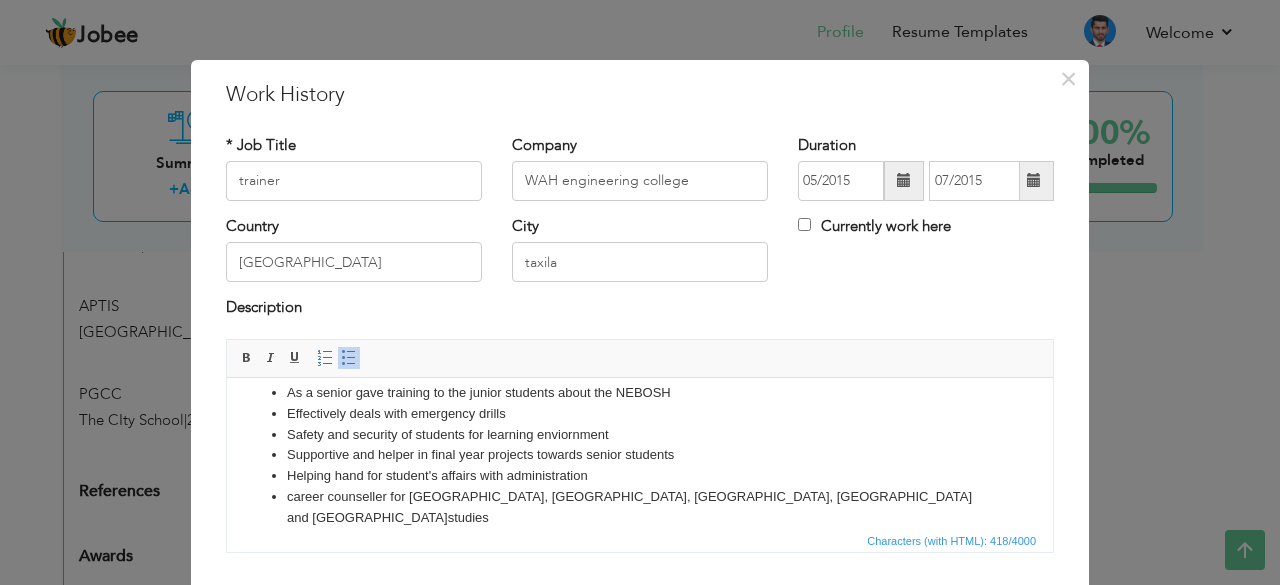 click on "Description" at bounding box center [640, 310] 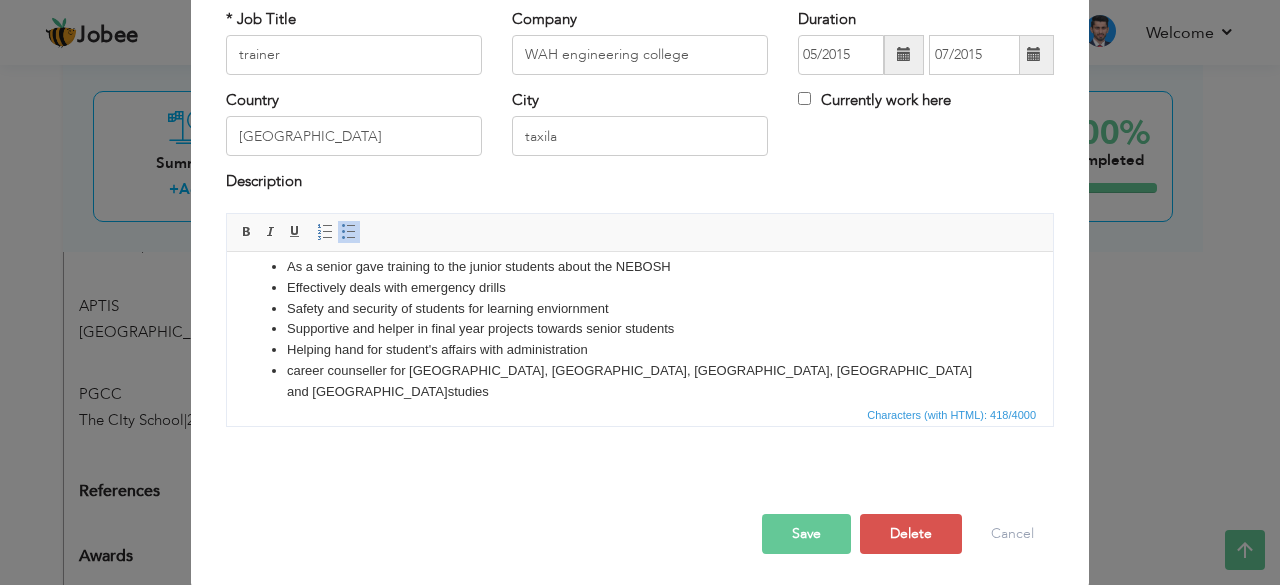 scroll, scrollTop: 130, scrollLeft: 0, axis: vertical 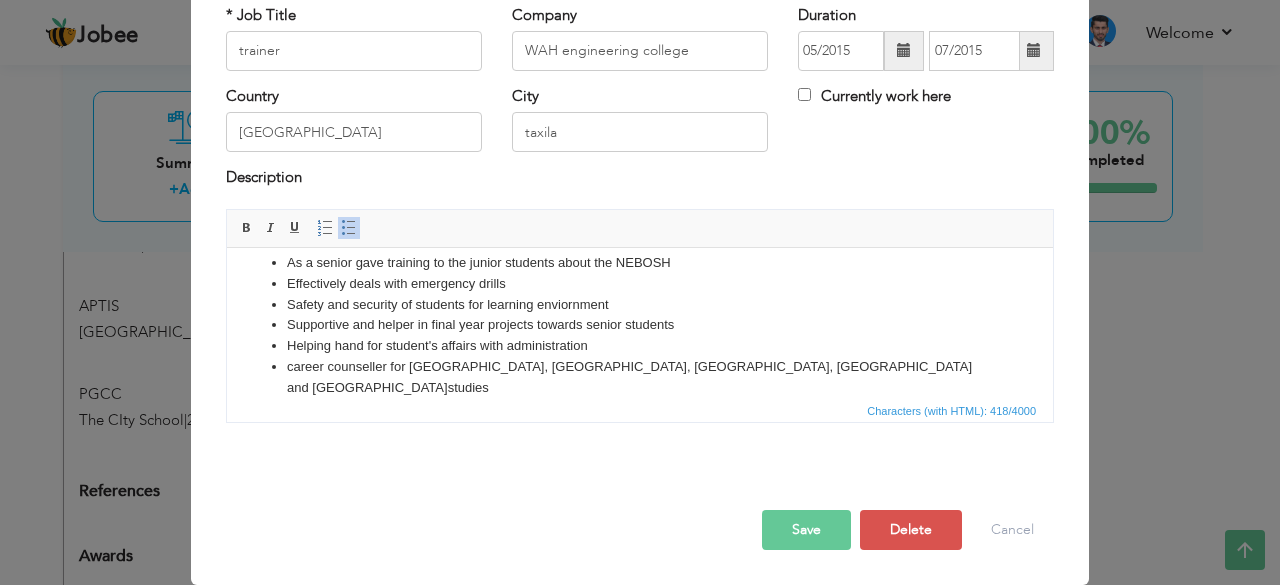 click on "Save" at bounding box center (806, 530) 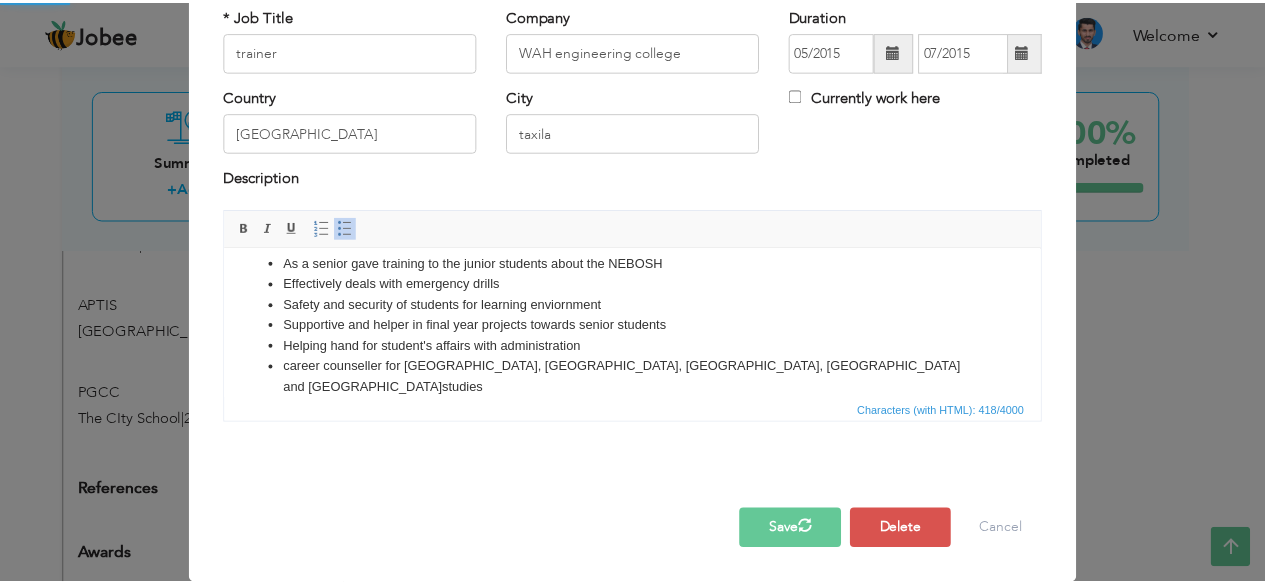 scroll, scrollTop: 0, scrollLeft: 0, axis: both 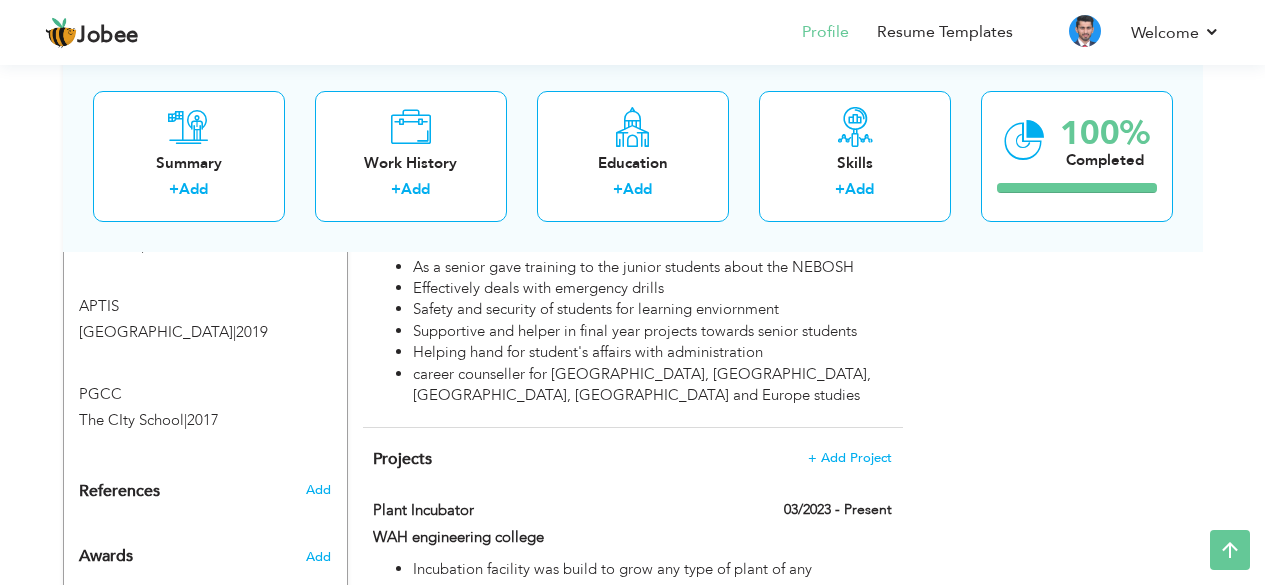 click on "03/2023 -  Present" at bounding box center [838, 510] 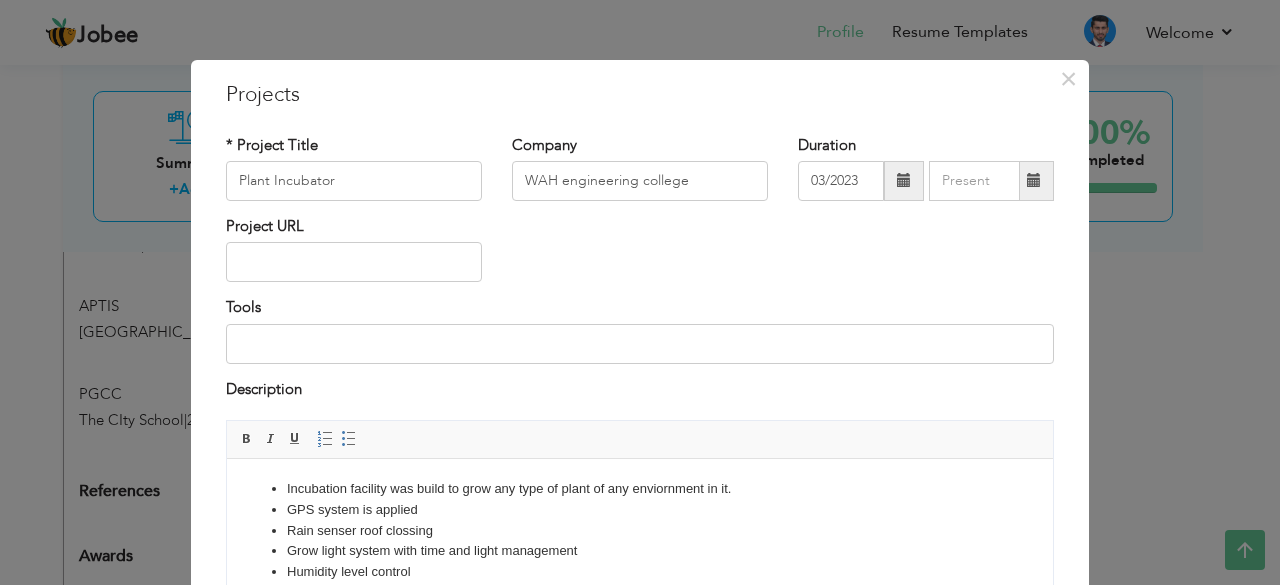 click at bounding box center [1034, 181] 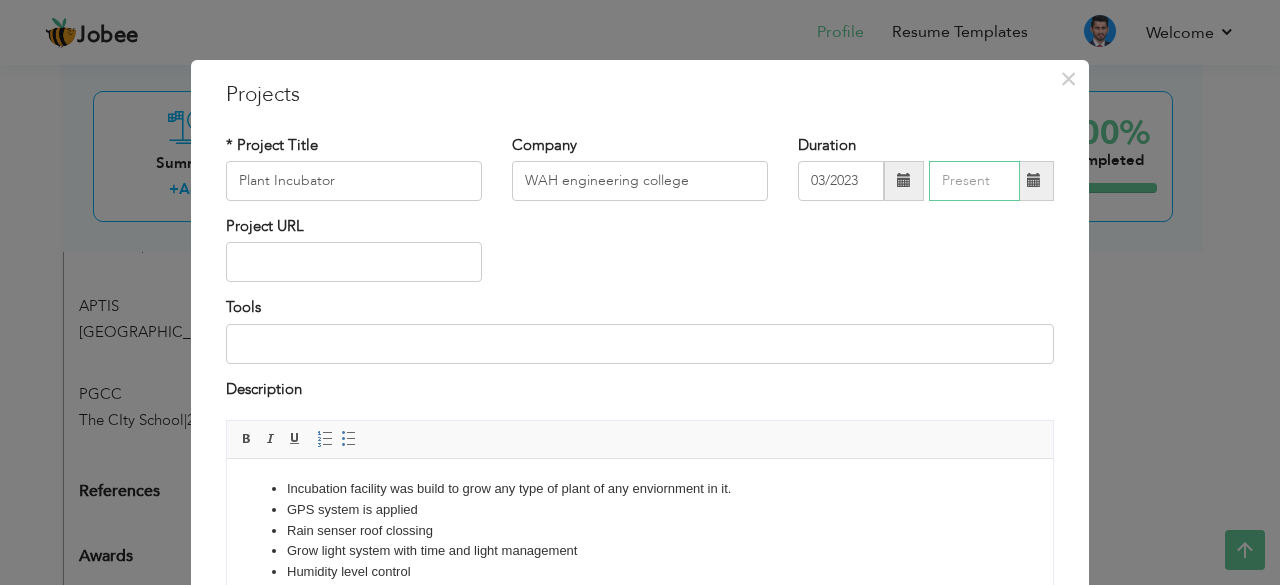 type on "07/2025" 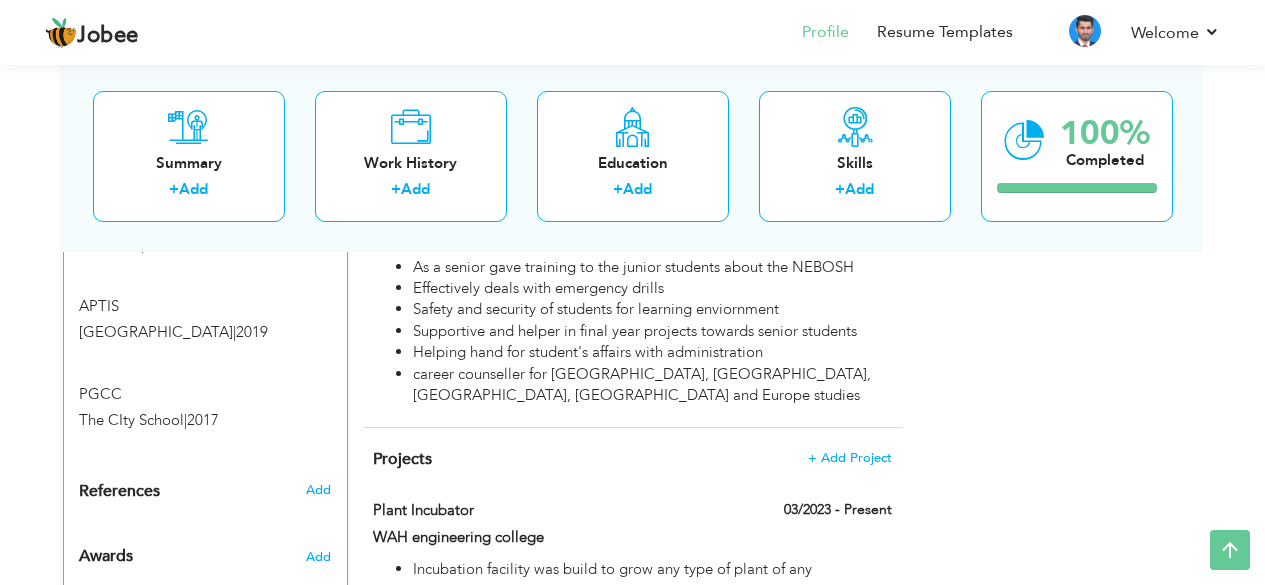 click at bounding box center (0, 0) 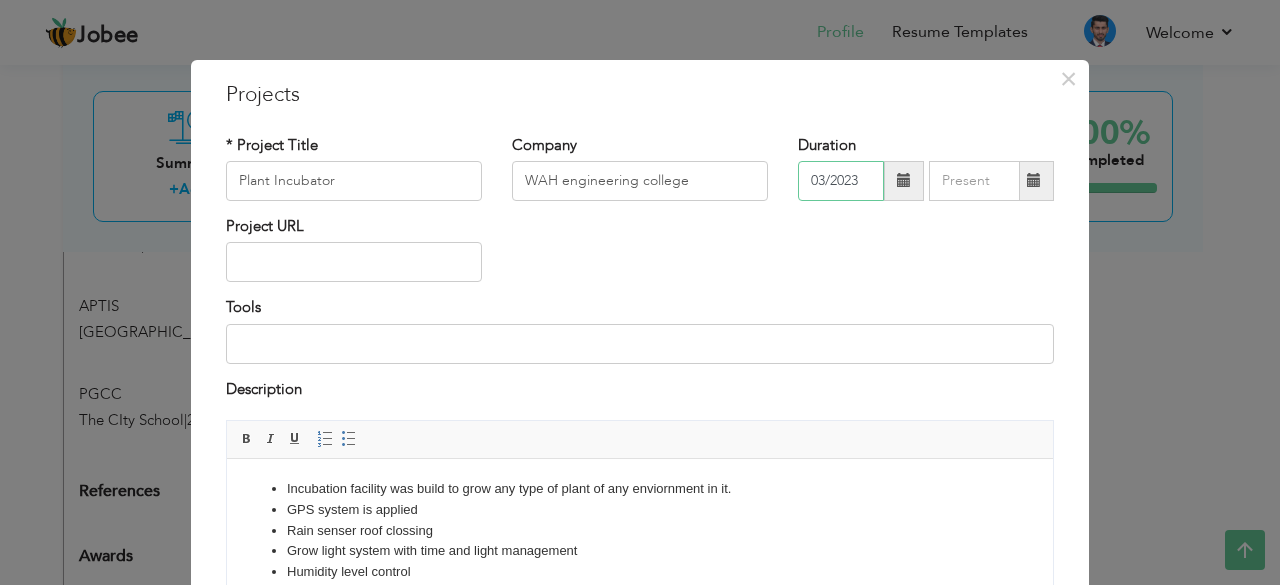 click on "03/2023" at bounding box center [841, 181] 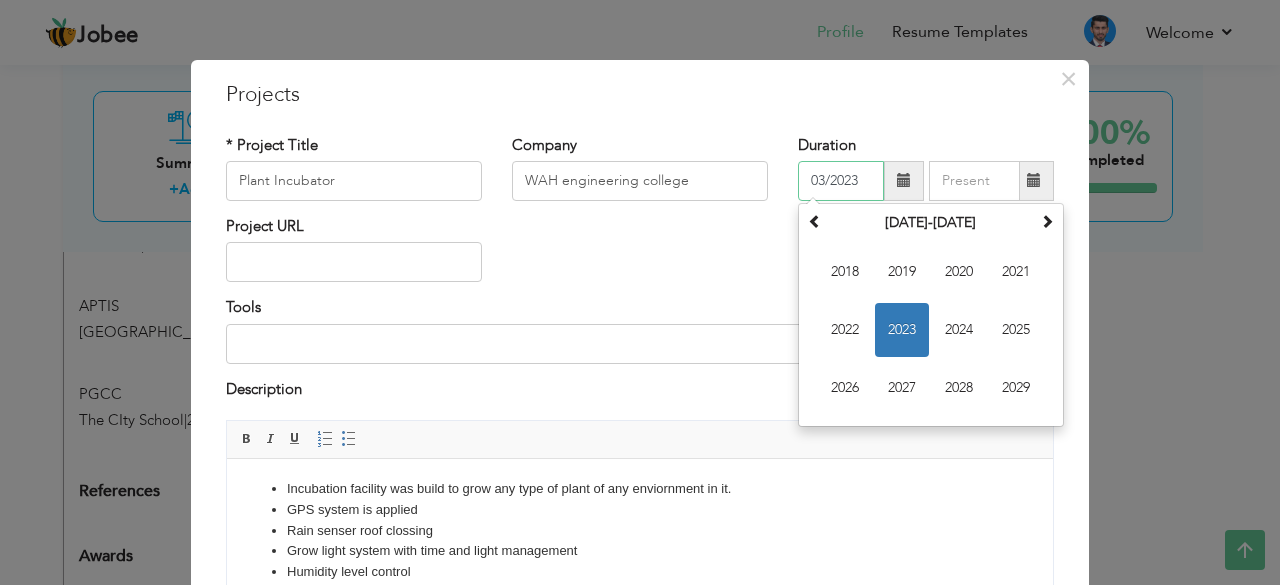 click at bounding box center [815, 223] 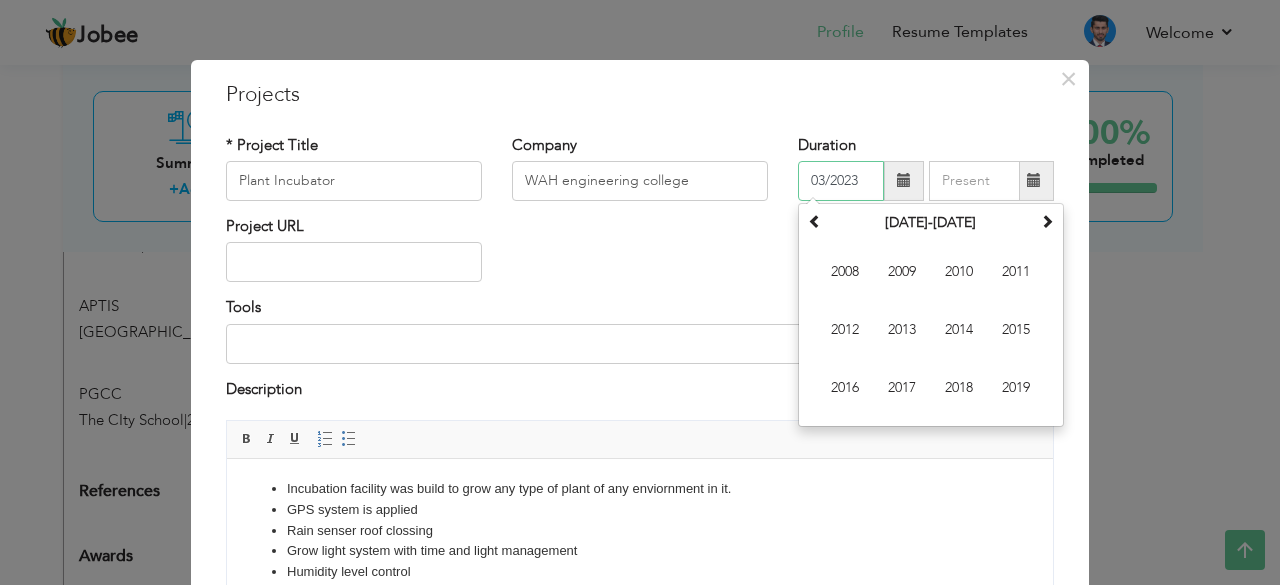 click at bounding box center (815, 223) 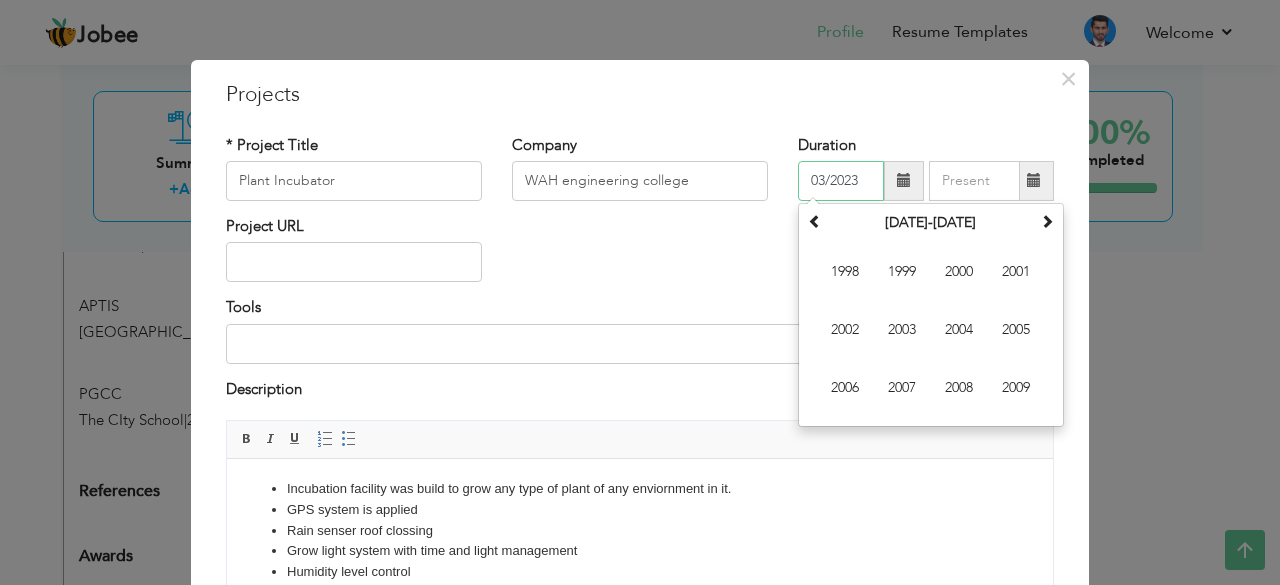 click at bounding box center [1047, 223] 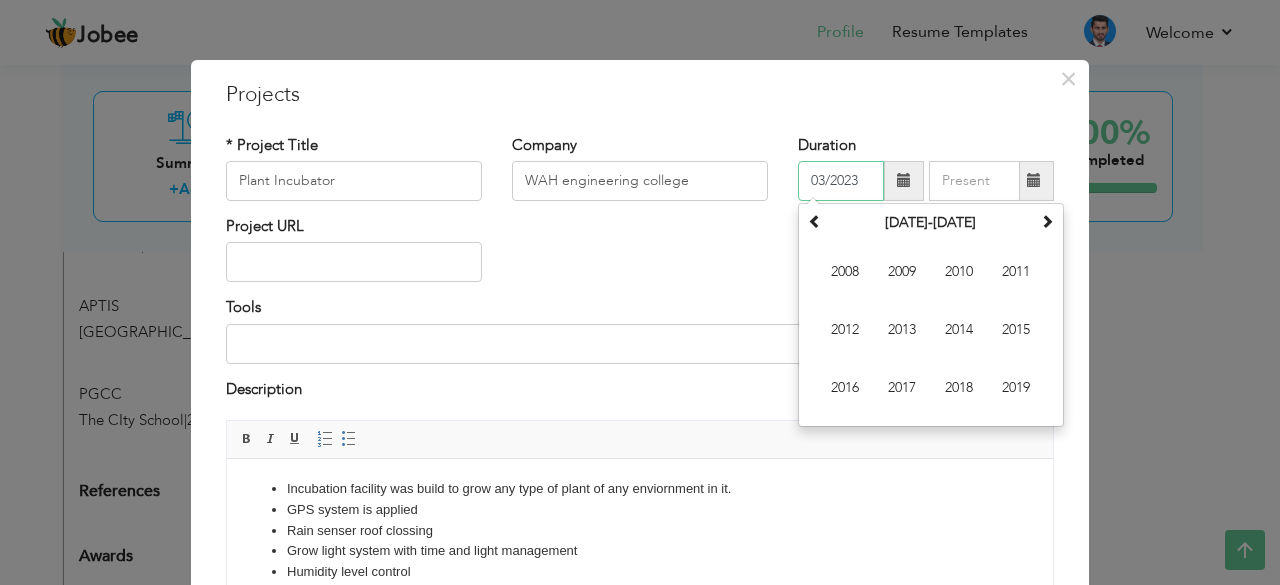 click on "2015" at bounding box center [1016, 330] 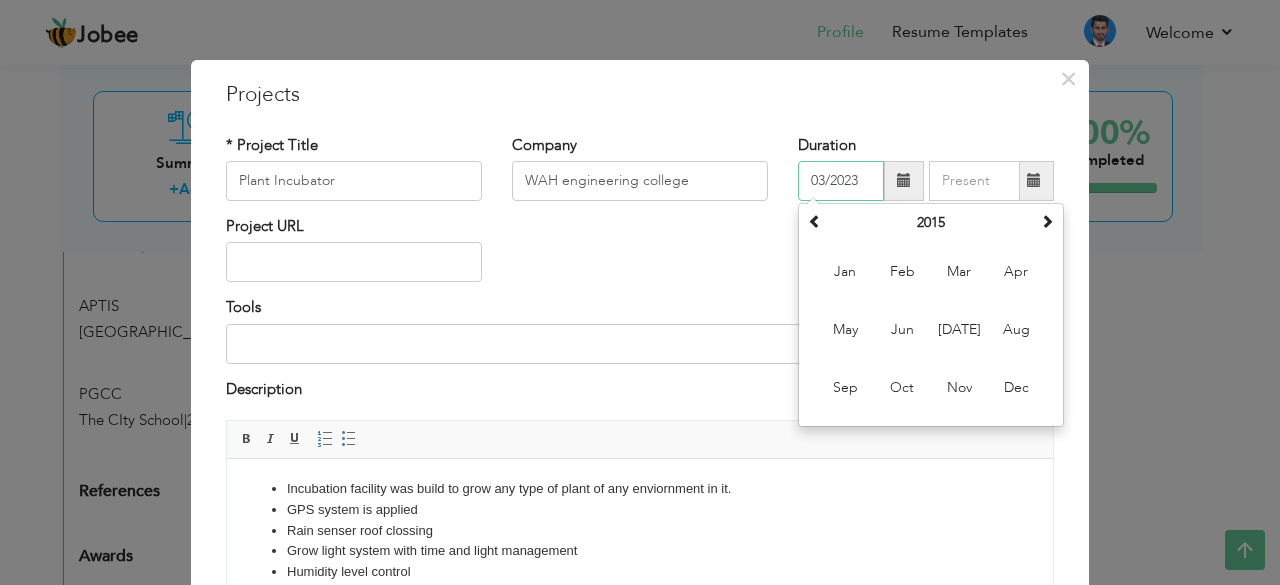 click on "Jun" at bounding box center (902, 330) 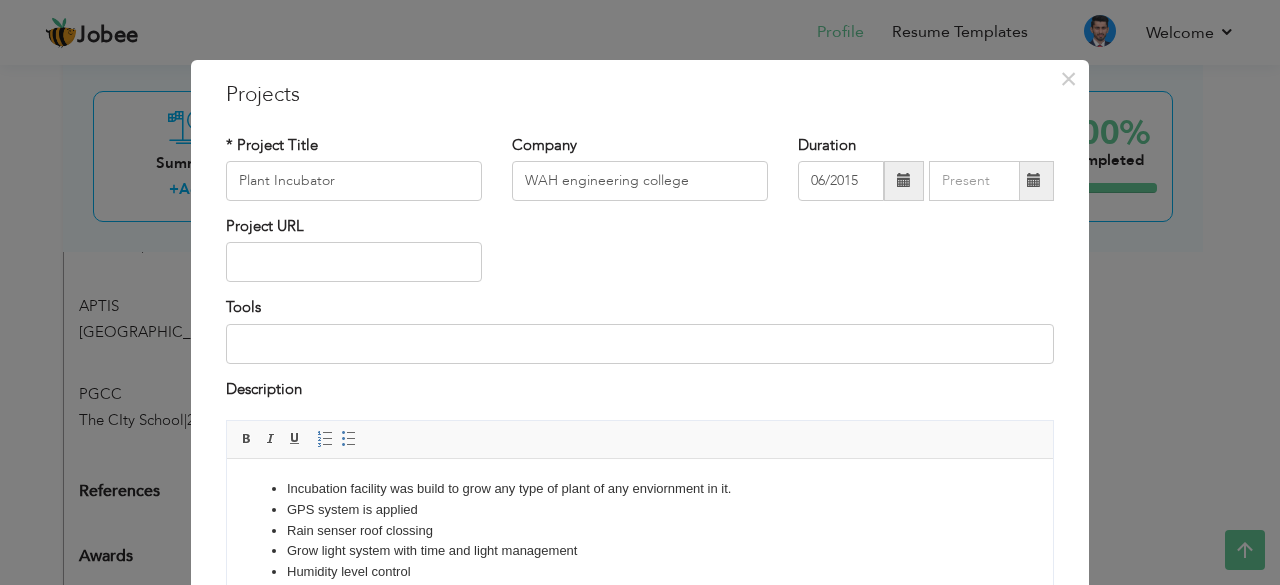click at bounding box center [904, 180] 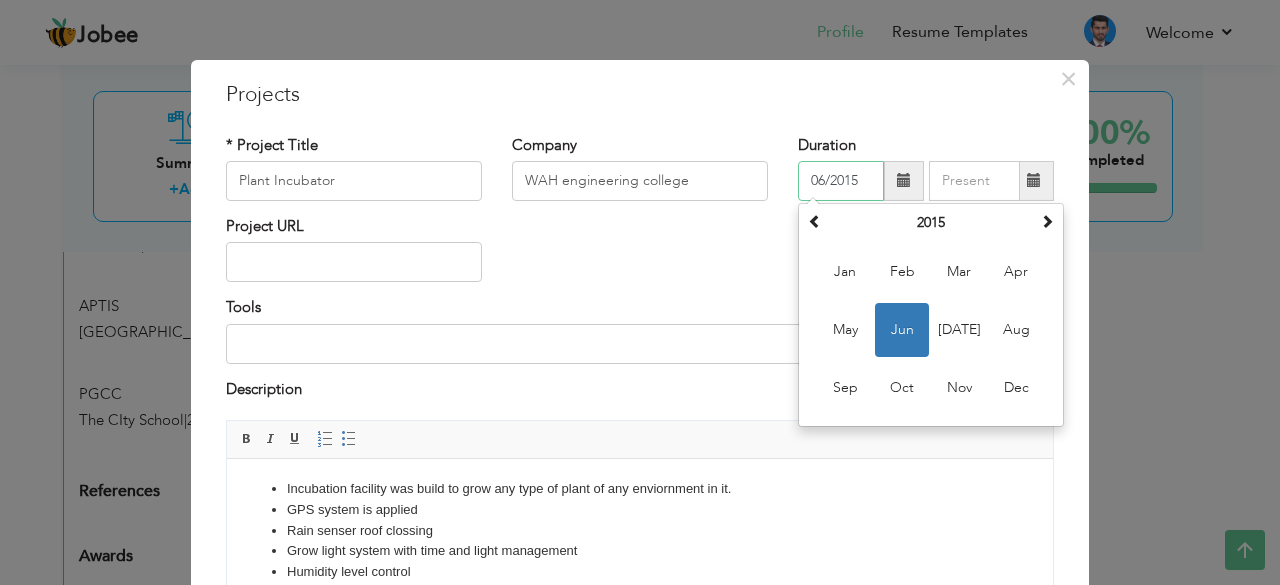 click on "2015" at bounding box center (931, 223) 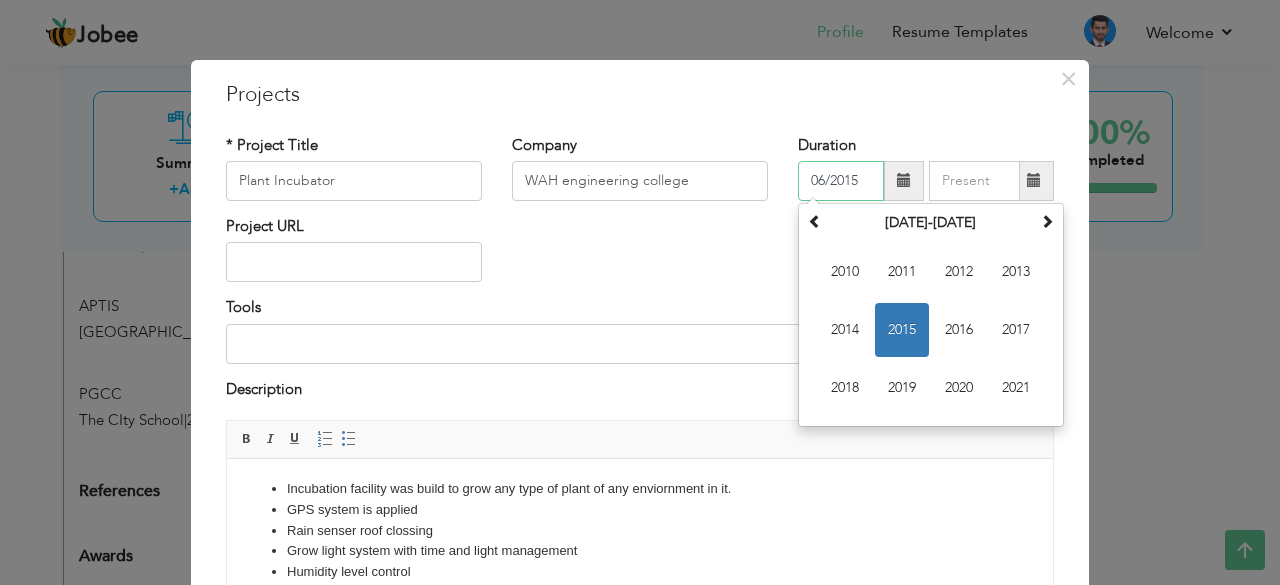 click on "2014" at bounding box center [845, 330] 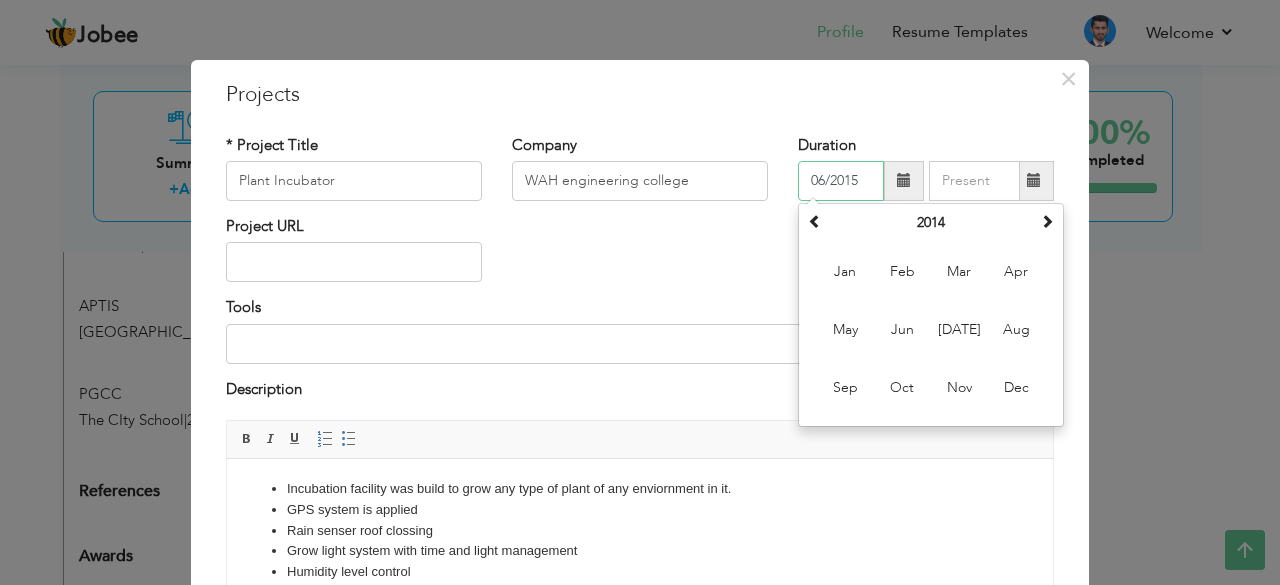 click on "Jun" at bounding box center [902, 330] 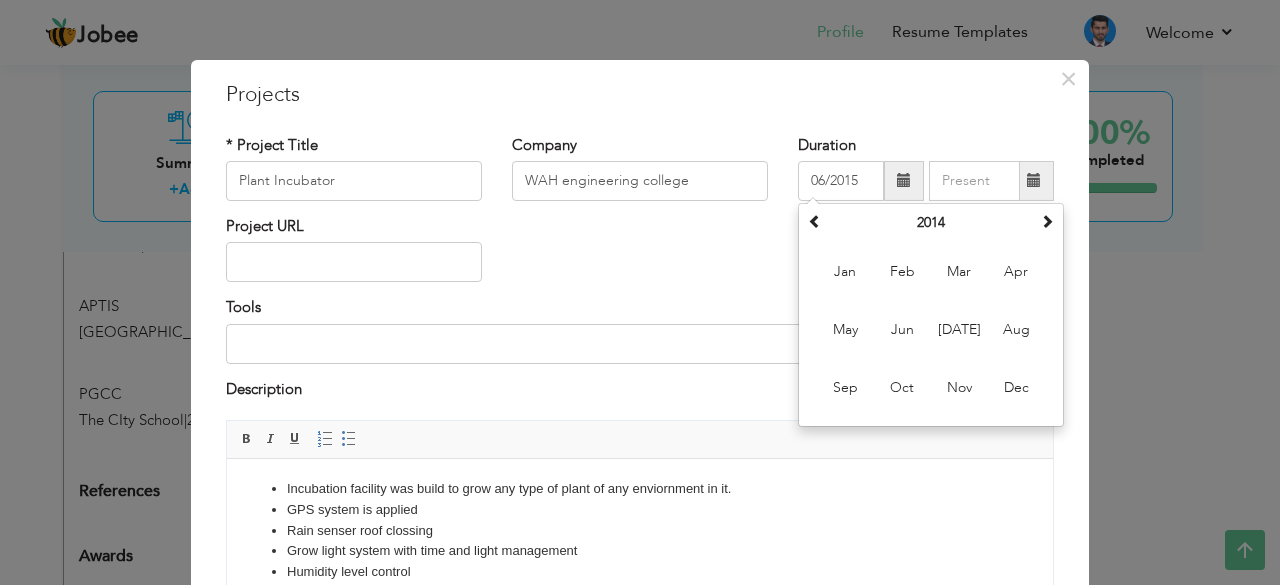 type on "06/2014" 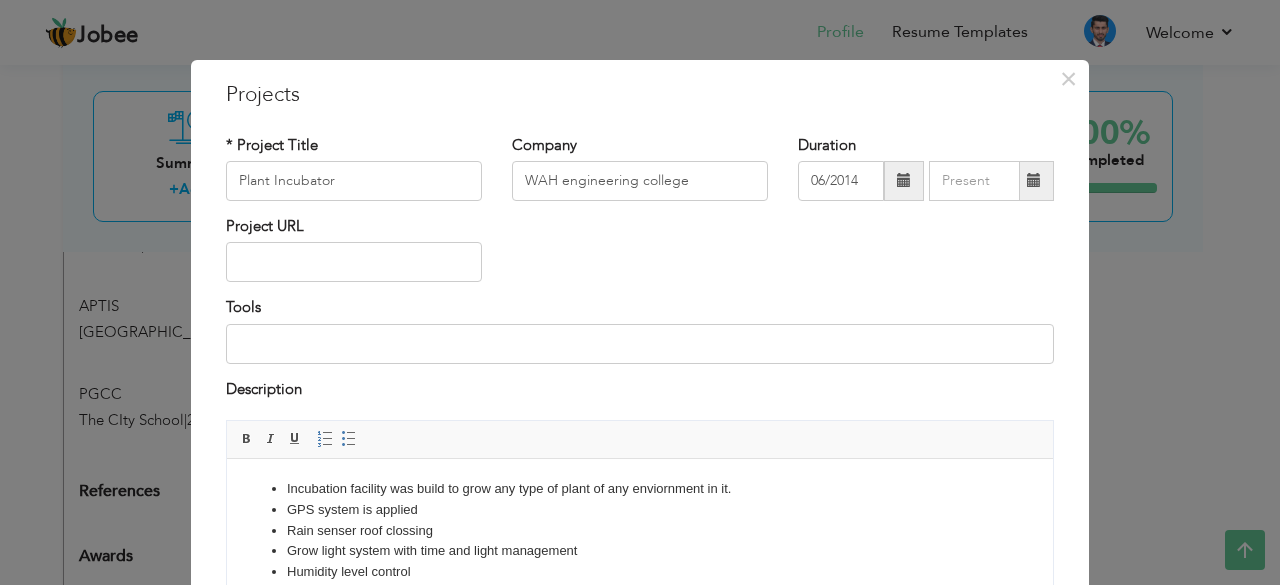 click at bounding box center [1034, 180] 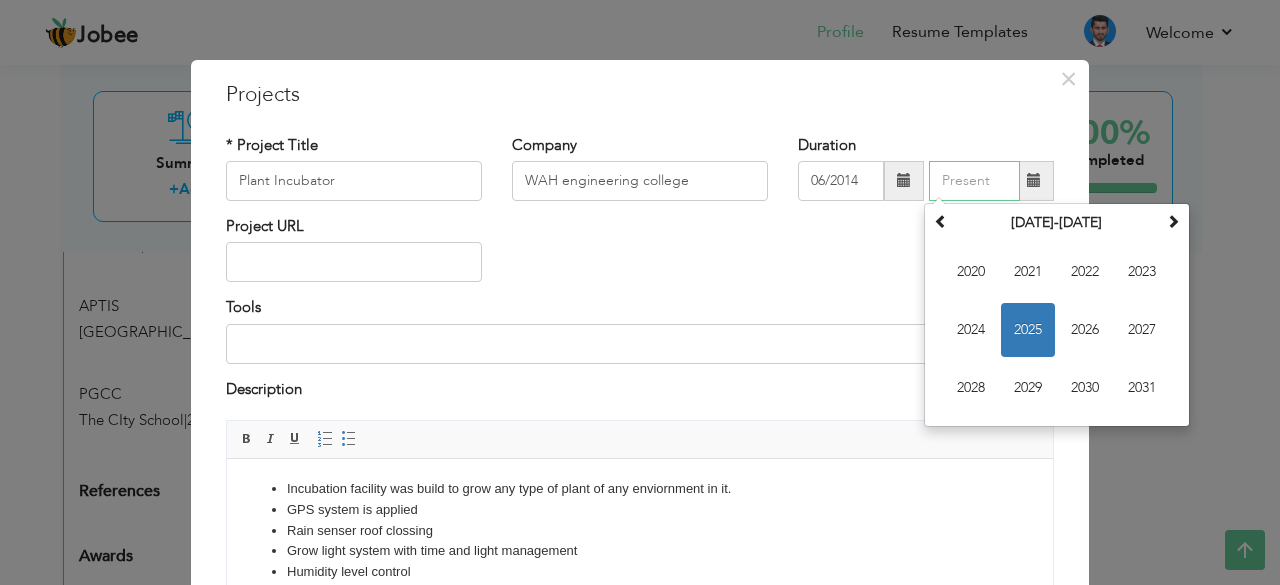 click on "2020-2031" at bounding box center [1057, 223] 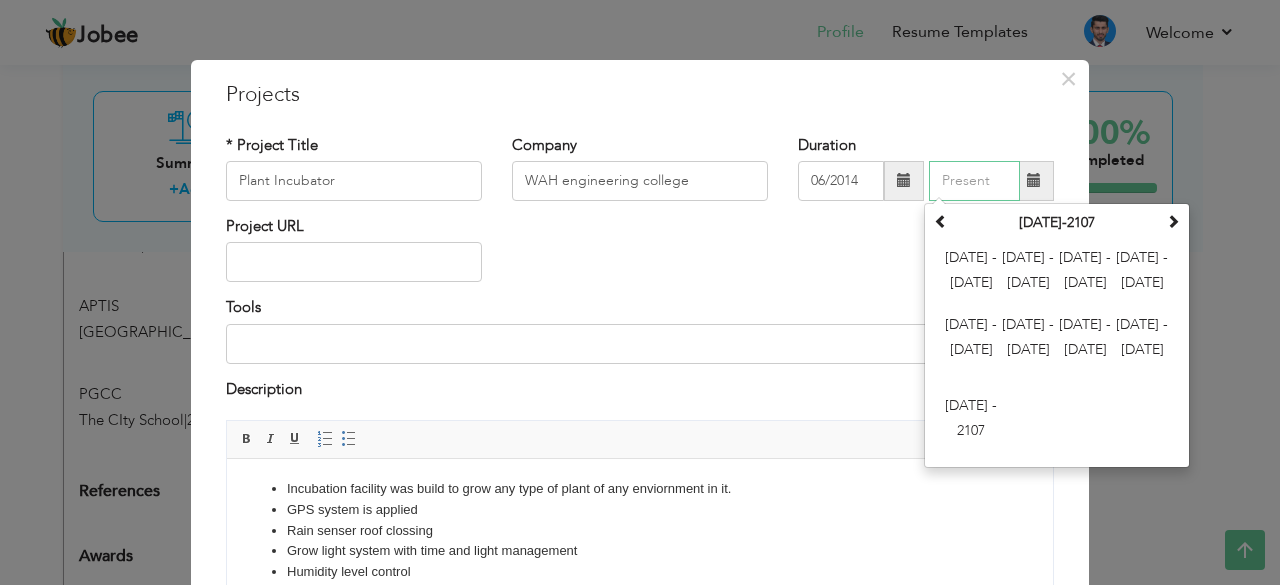 click at bounding box center (941, 223) 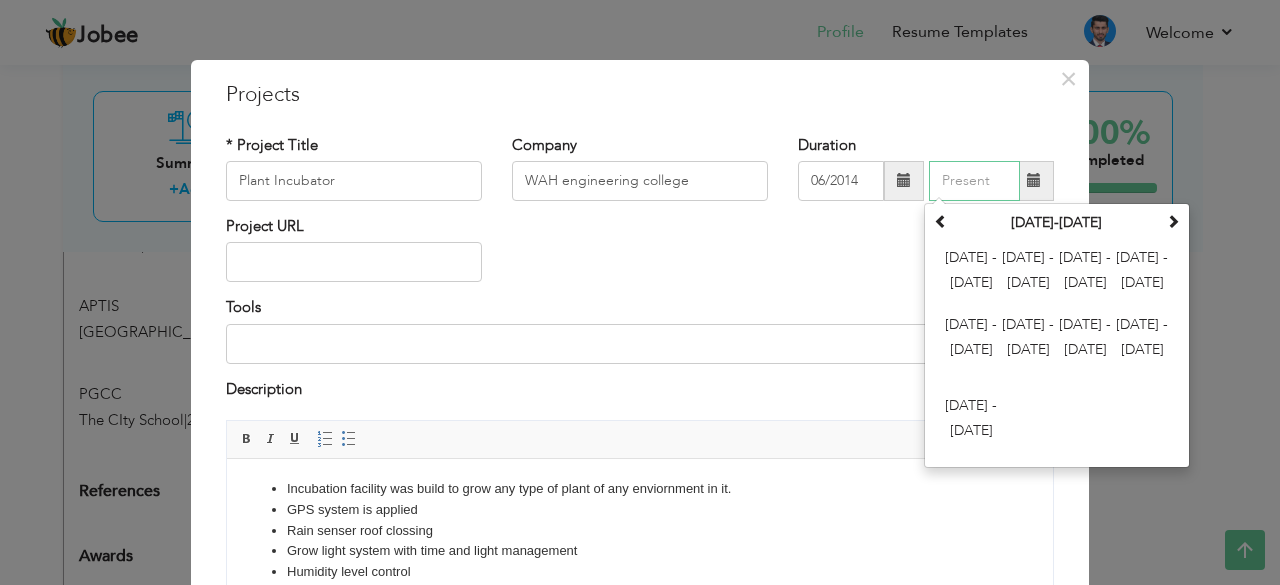 click at bounding box center (1173, 221) 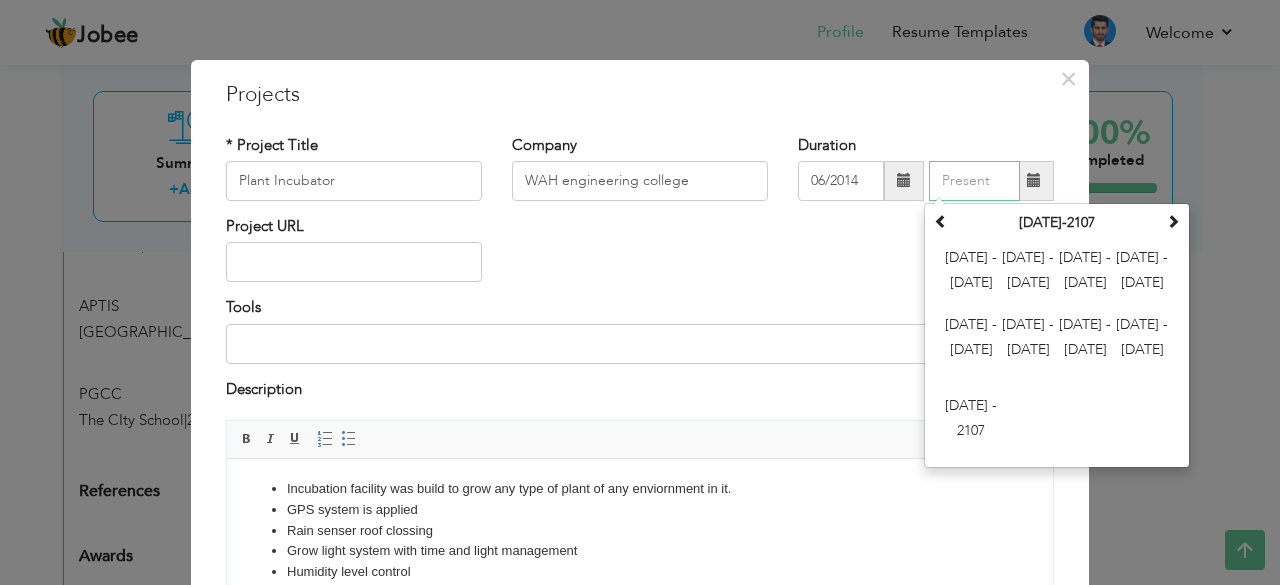 click on "2012 - 2023" at bounding box center (1028, 272) 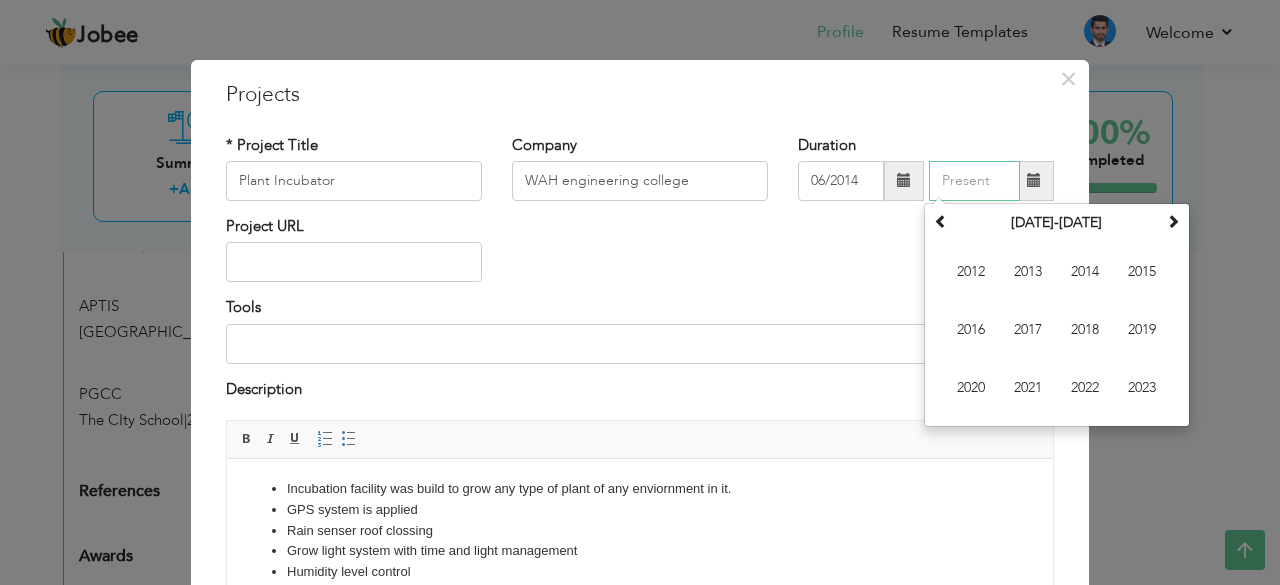 click on "2015" at bounding box center [1142, 272] 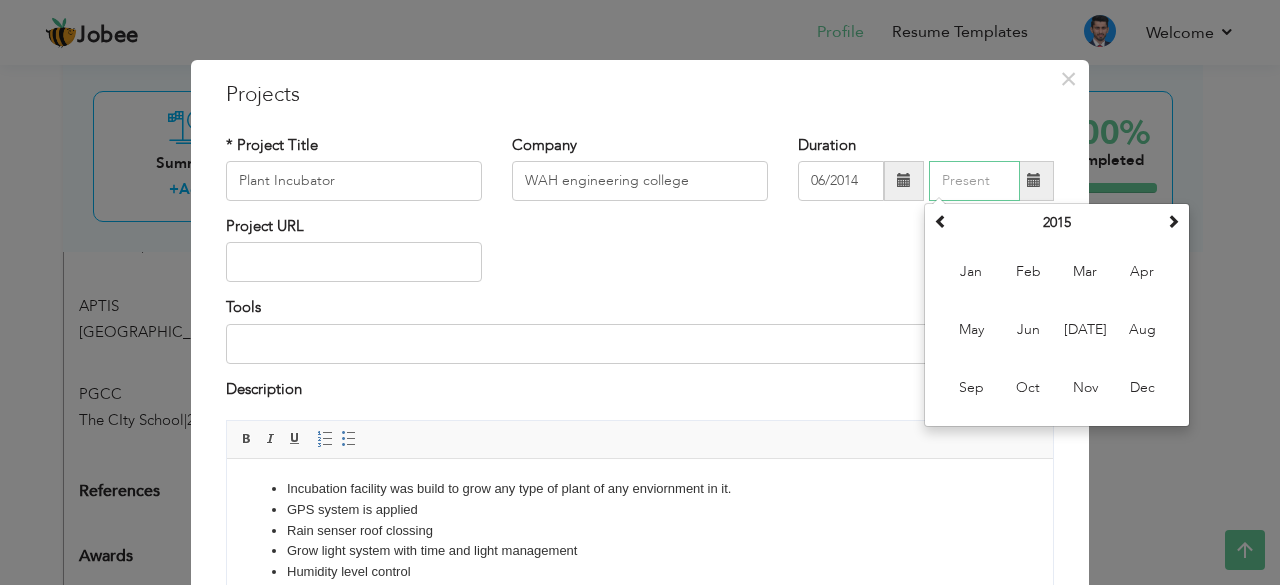 click on "Jun" at bounding box center [1028, 330] 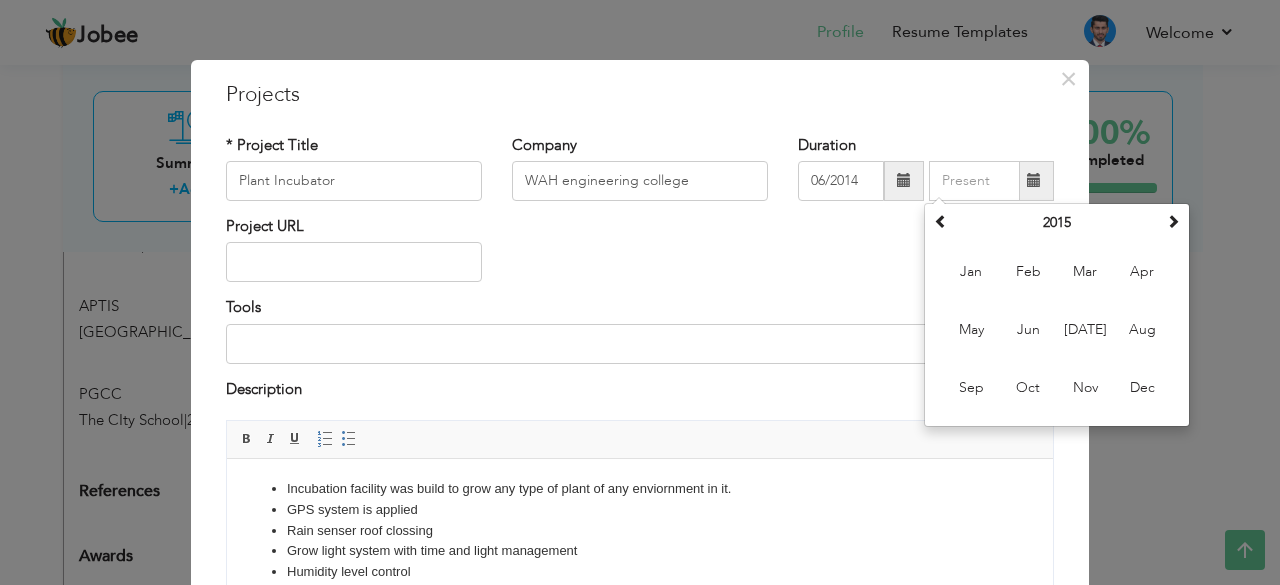 type on "06/2015" 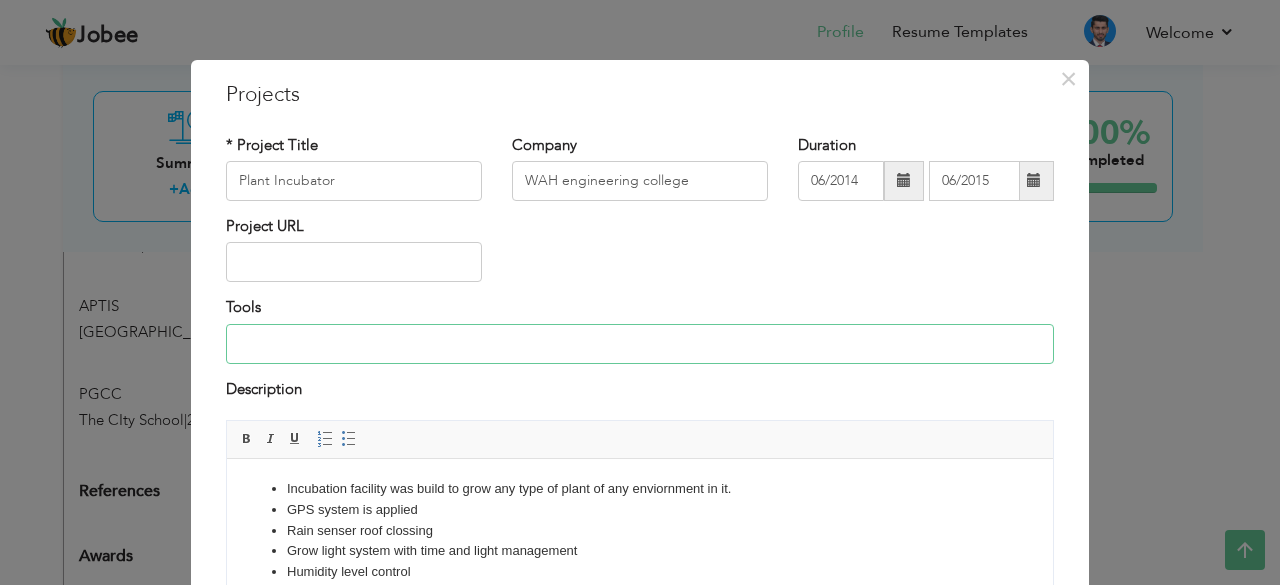 click at bounding box center [640, 344] 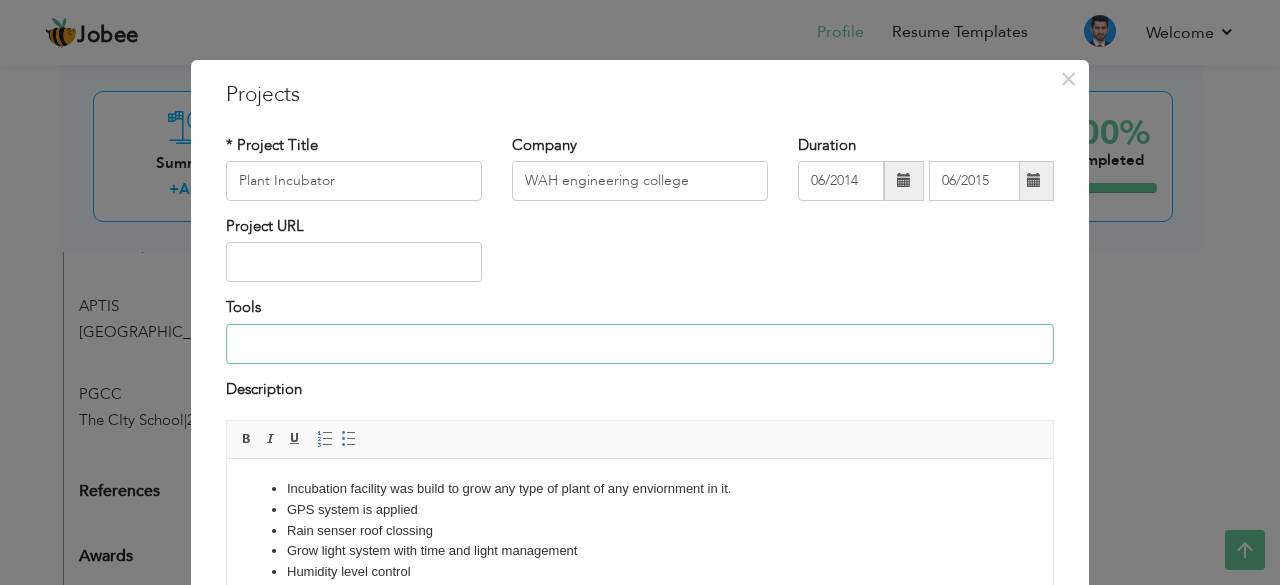 type on "S" 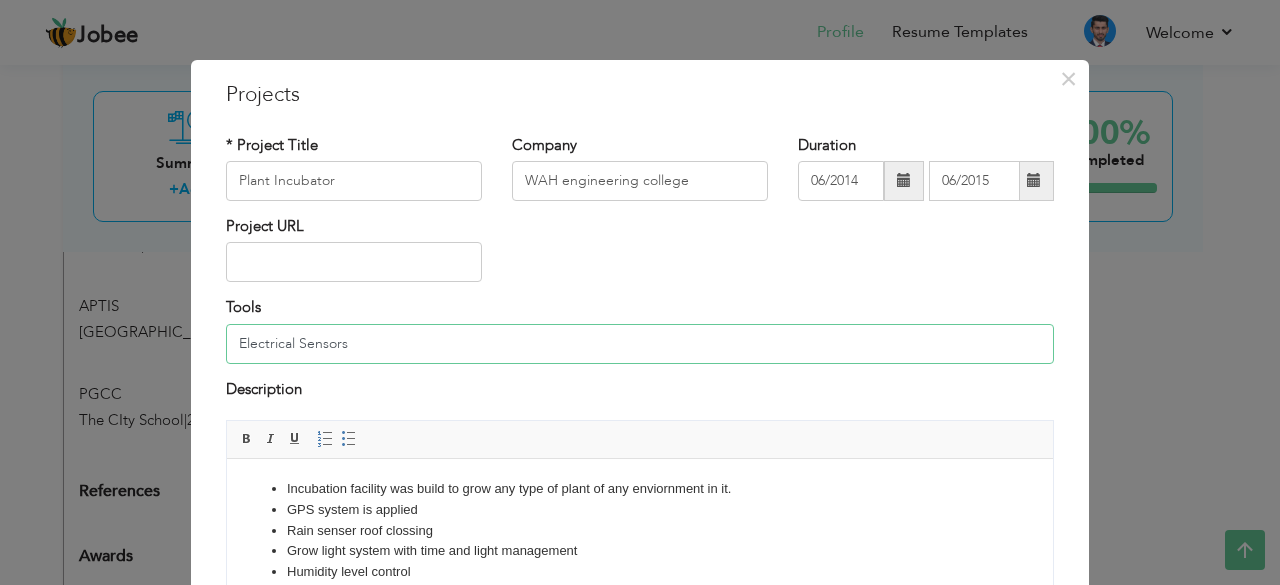 type on "Electrical Sensors" 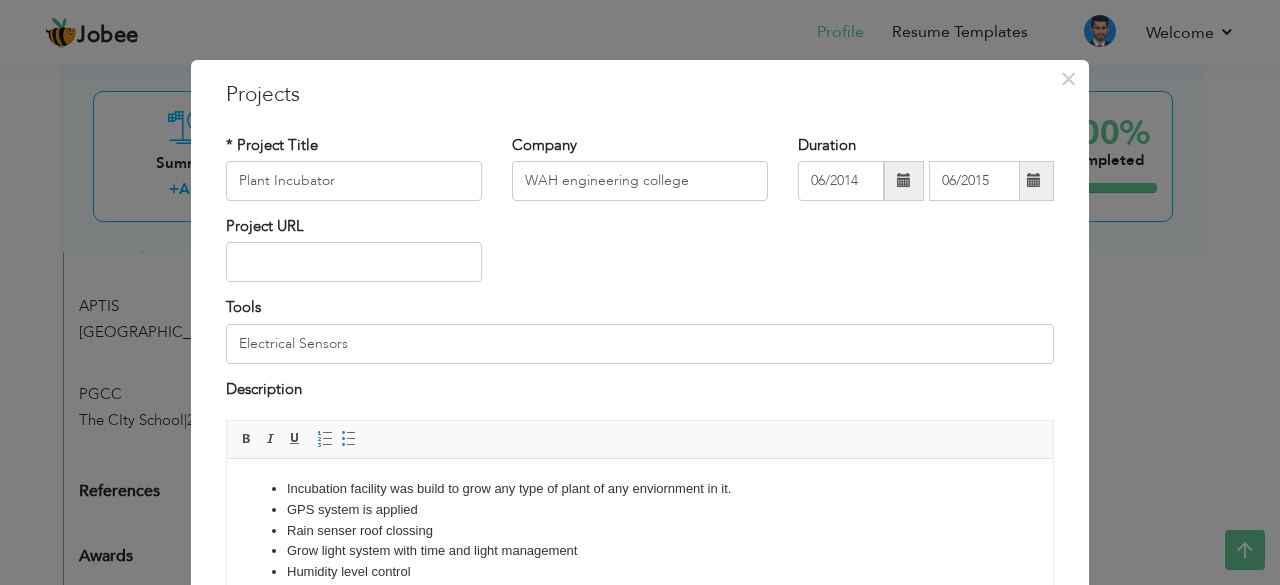 click on "Description" at bounding box center [640, 399] 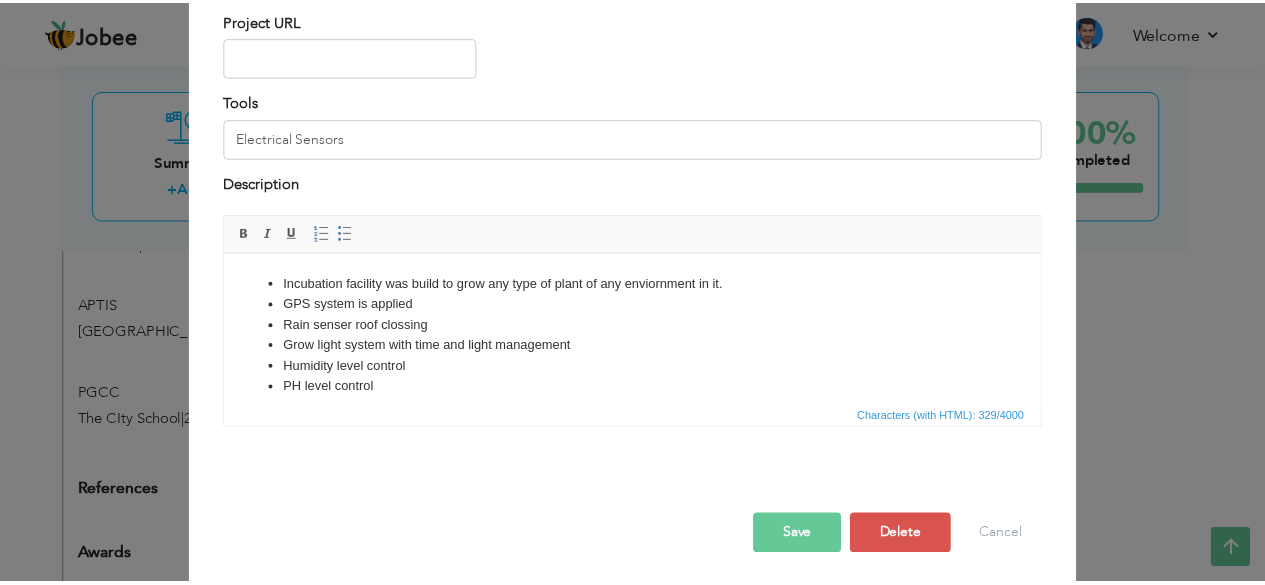 scroll, scrollTop: 211, scrollLeft: 0, axis: vertical 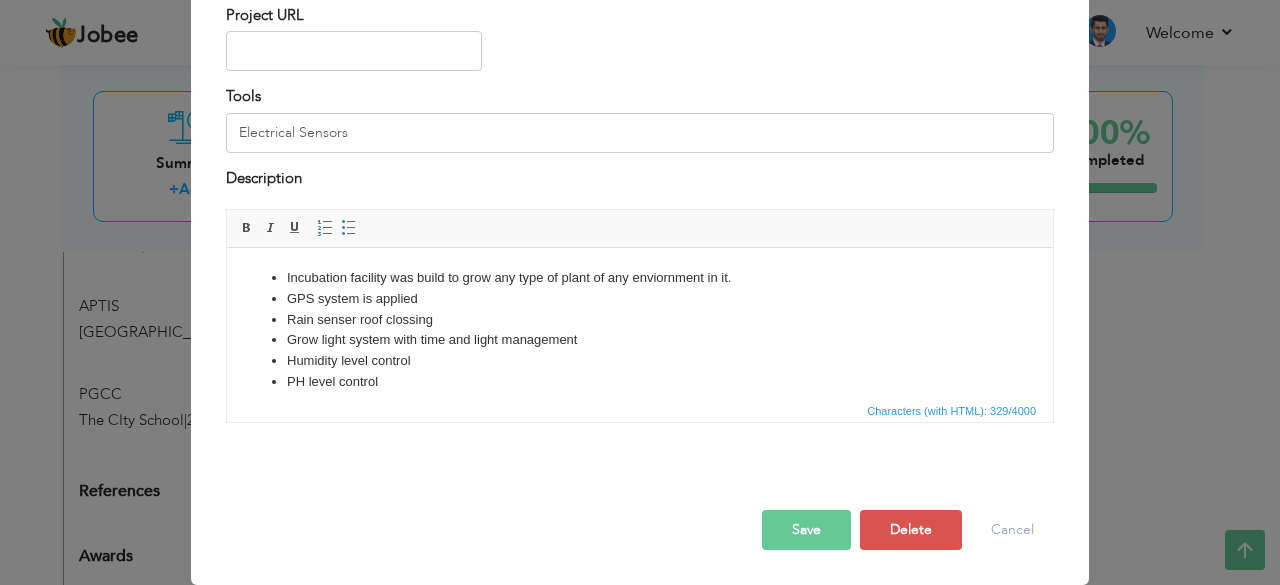 click on "Save" at bounding box center (806, 530) 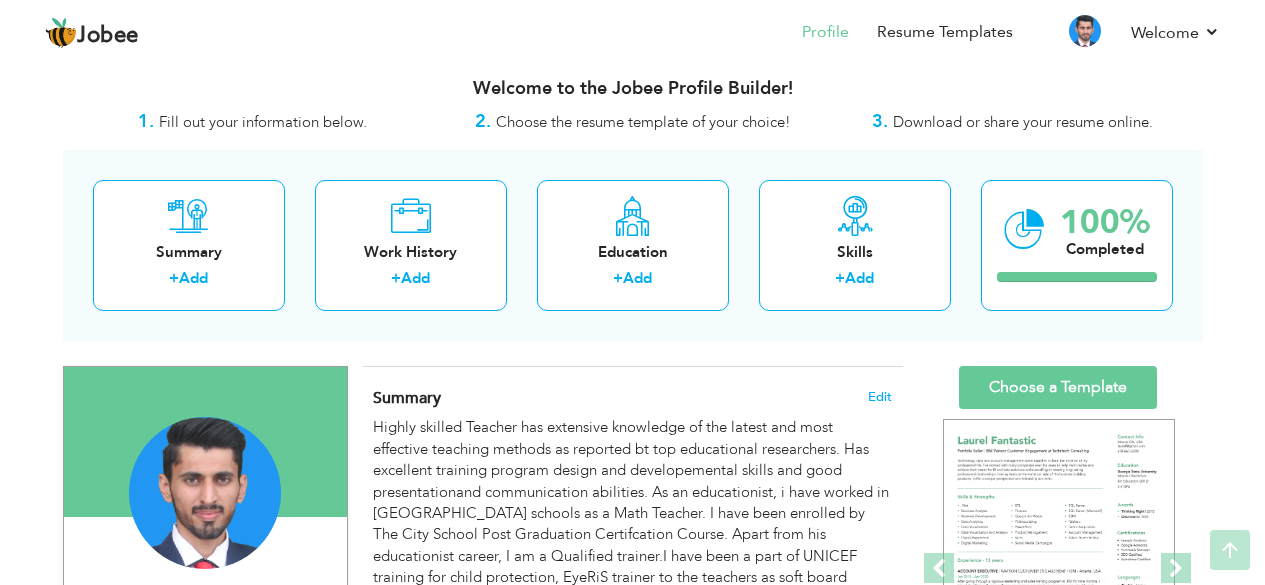 scroll, scrollTop: 0, scrollLeft: 0, axis: both 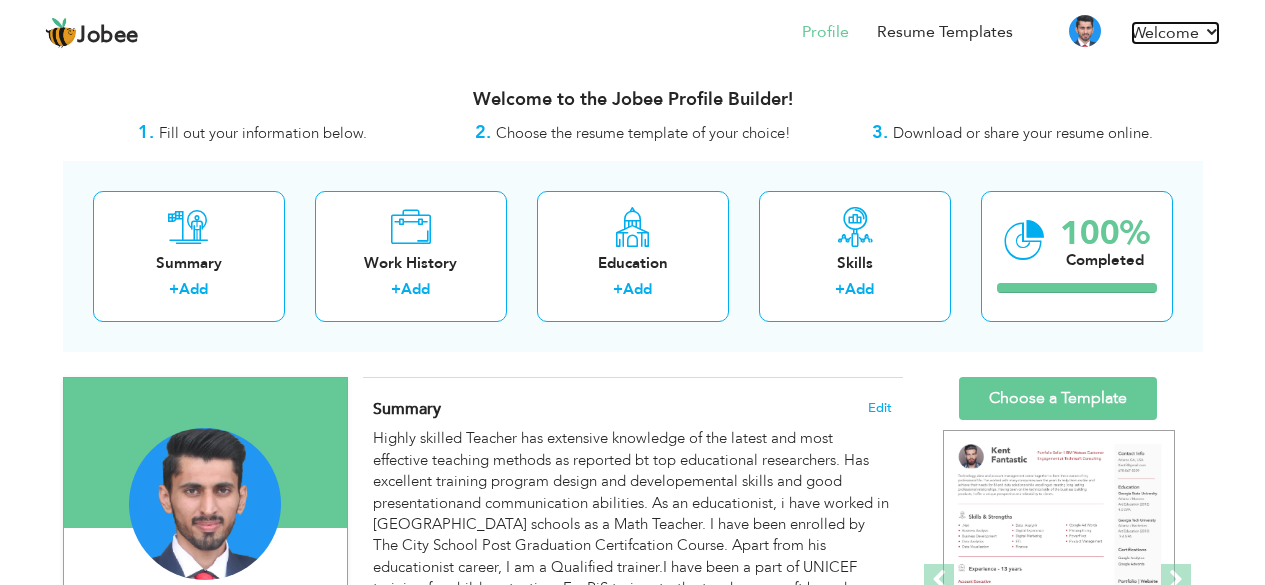 click on "Welcome" at bounding box center (1175, 33) 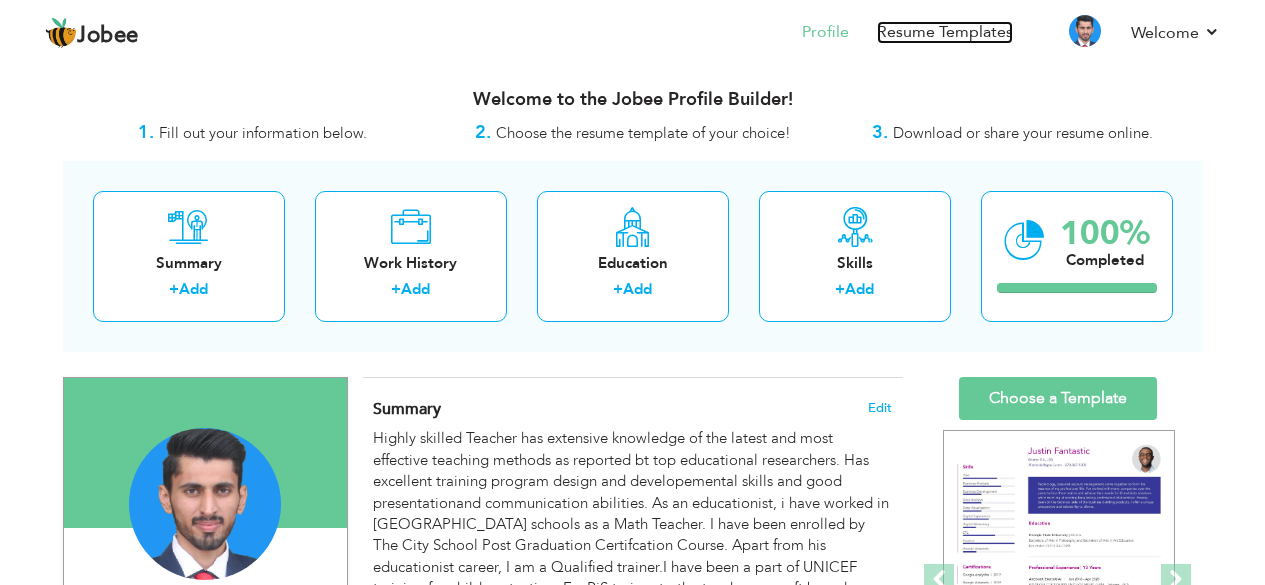click on "Resume Templates" at bounding box center [945, 32] 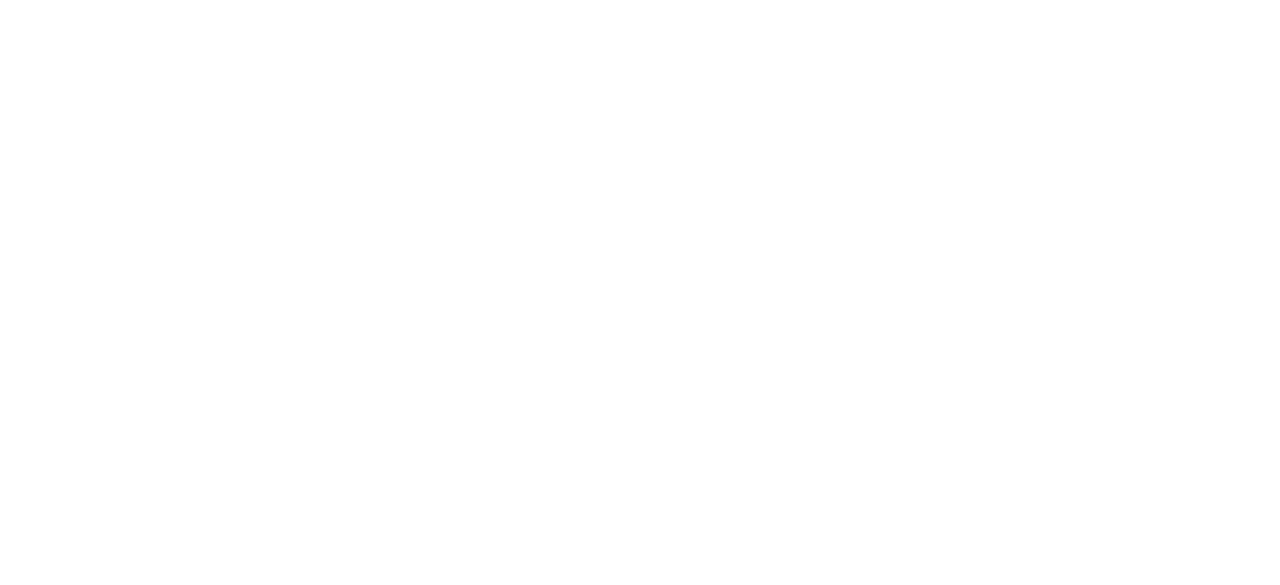 scroll, scrollTop: 0, scrollLeft: 0, axis: both 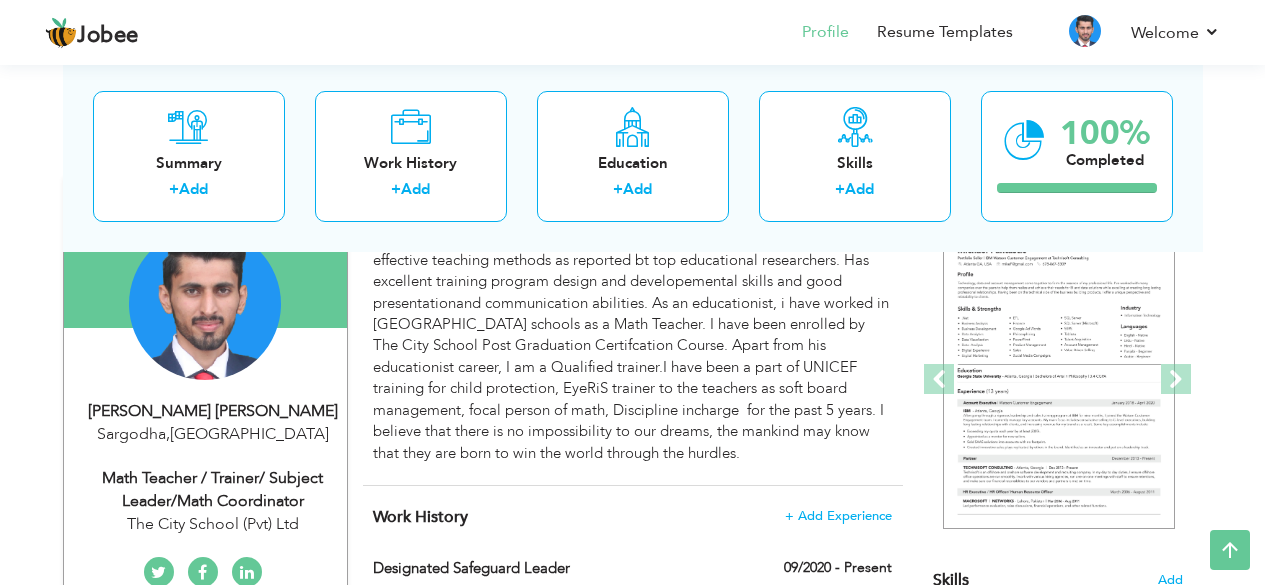 click on "Math Teacher / Trainer/ Subject Leader/Math Coordinator" at bounding box center [213, 490] 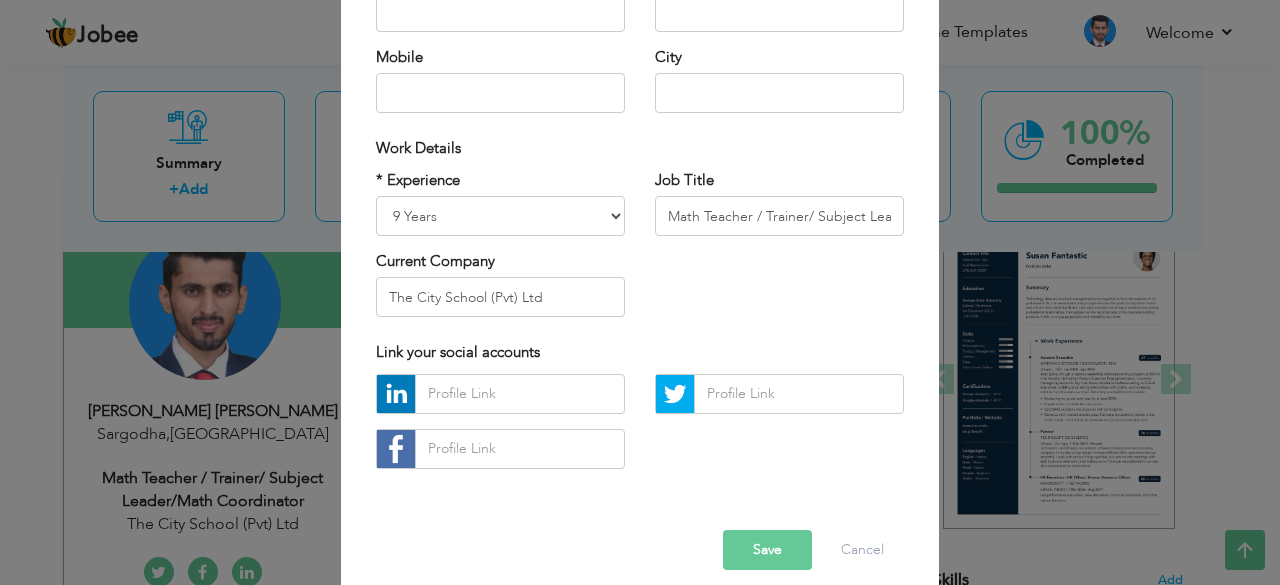 scroll, scrollTop: 312, scrollLeft: 0, axis: vertical 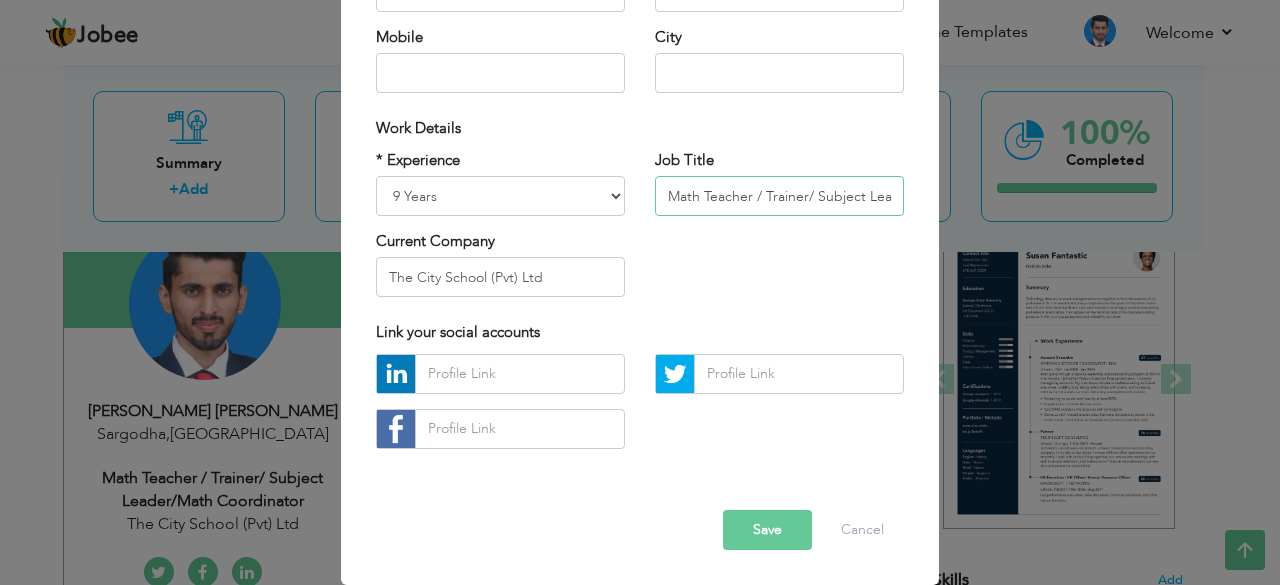 click on "Math Teacher / Trainer/ Subject Leader/Math Coordinator" at bounding box center [779, 196] 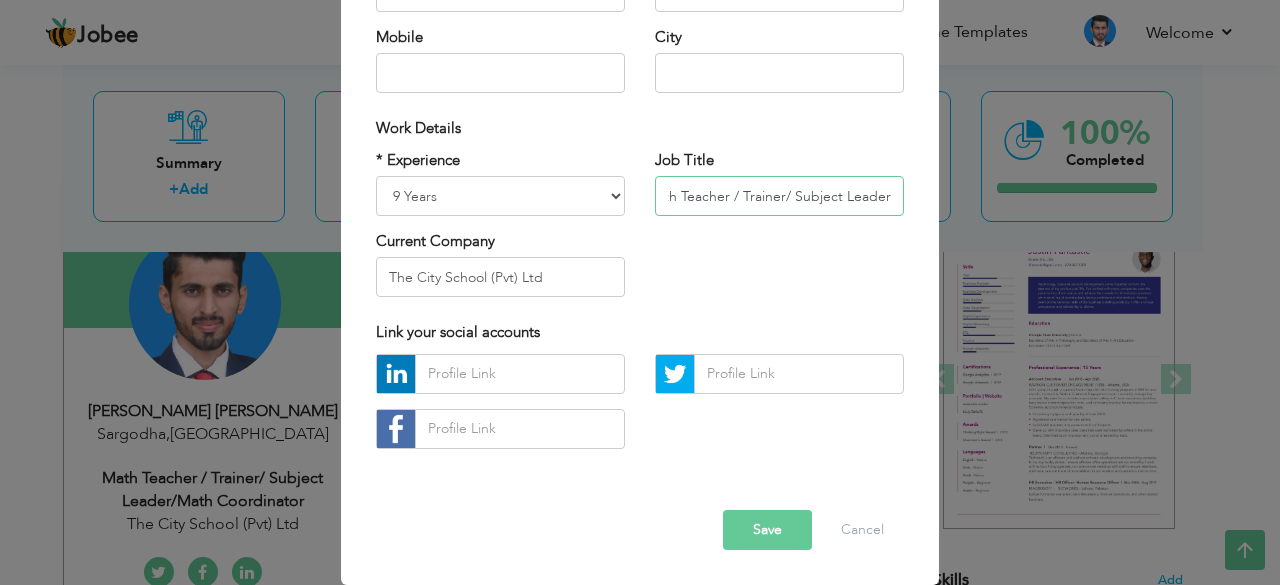 scroll, scrollTop: 0, scrollLeft: 18, axis: horizontal 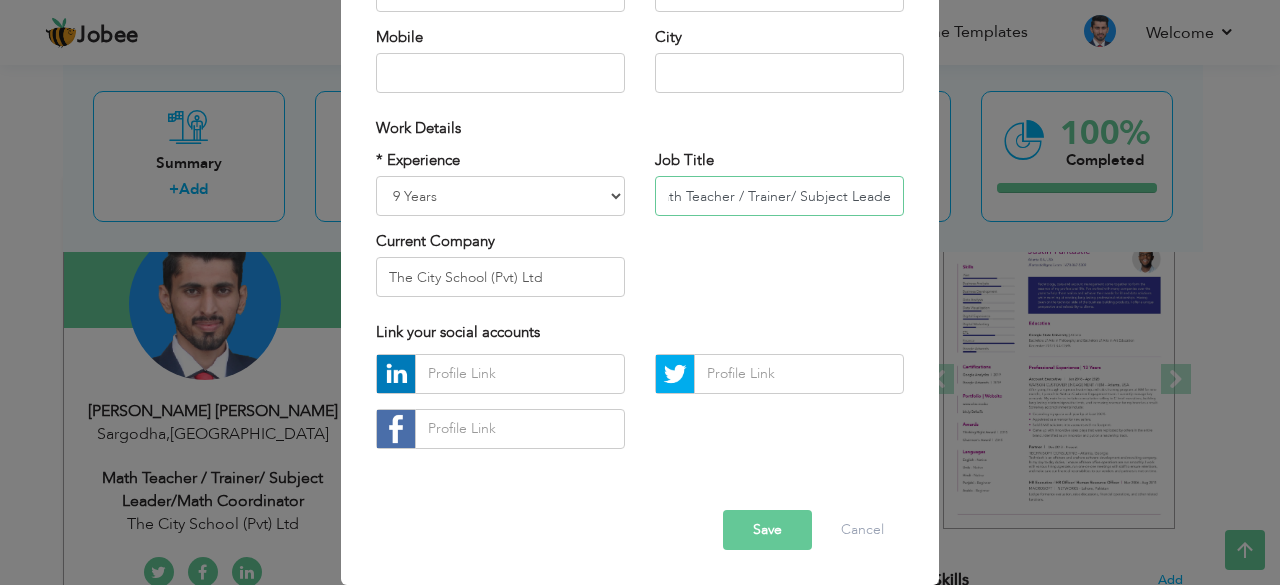 click on "Math Teacher / Trainer/ Subject Leader" at bounding box center [779, 196] 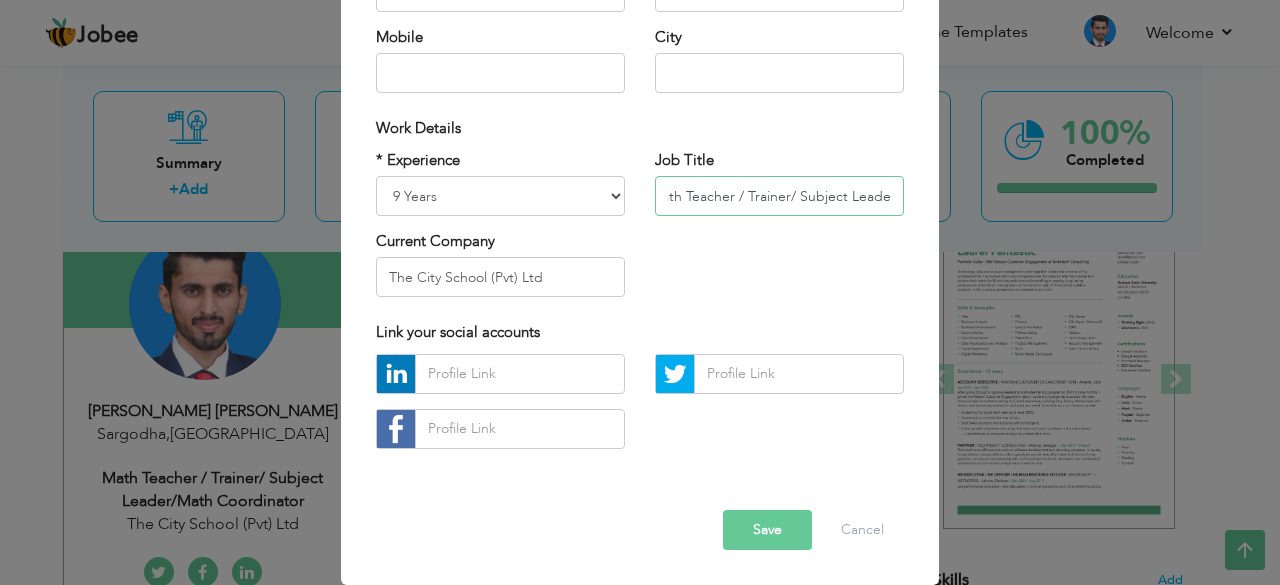 type on "Math Teacher / Trainer/ Subject Leader" 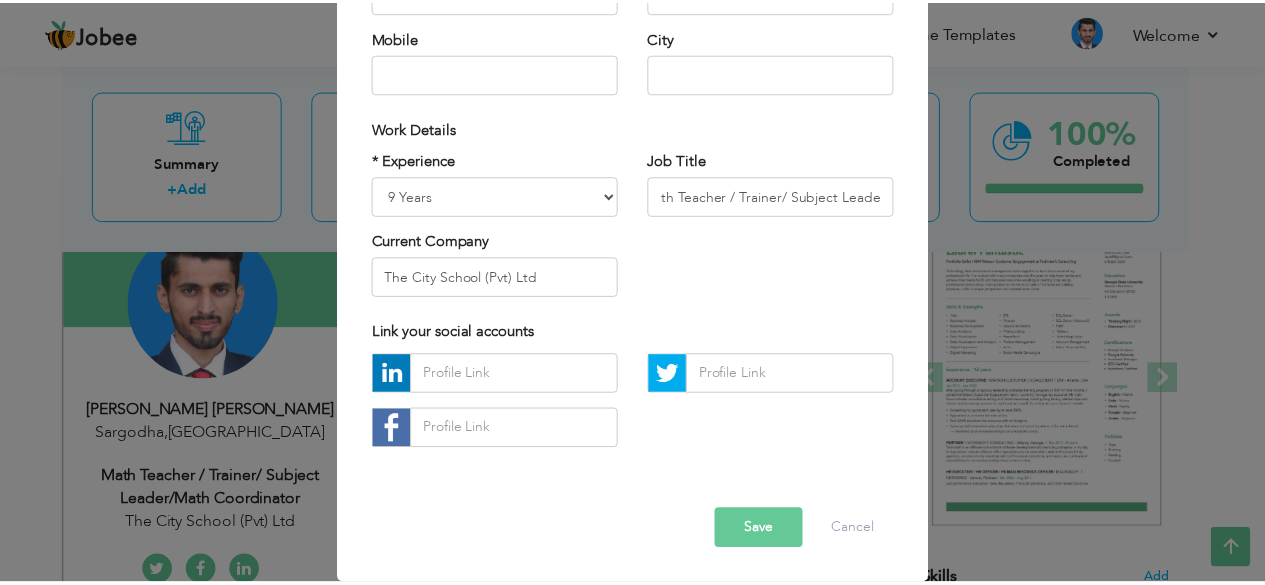 scroll, scrollTop: 0, scrollLeft: 0, axis: both 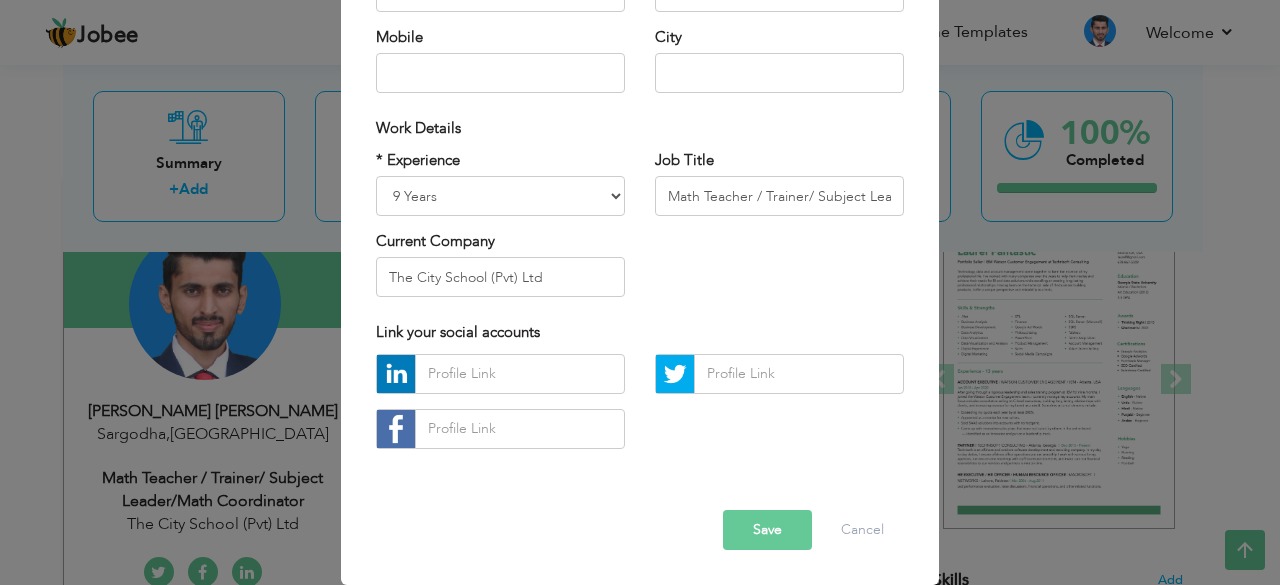 click on "Save" at bounding box center [767, 530] 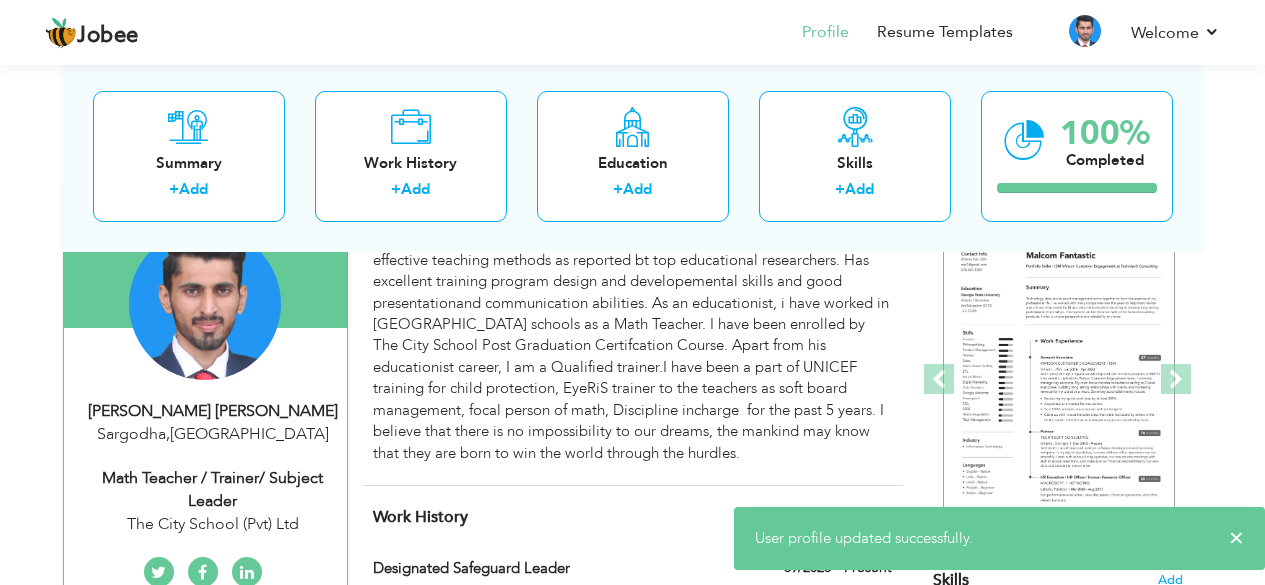 click on "View Resume
Export PDF
Profile
Summary
Public Link
Experience
Education
Awards
Work Histroy
Projects
Certifications
Skills
Preferred Job City" at bounding box center [632, 940] 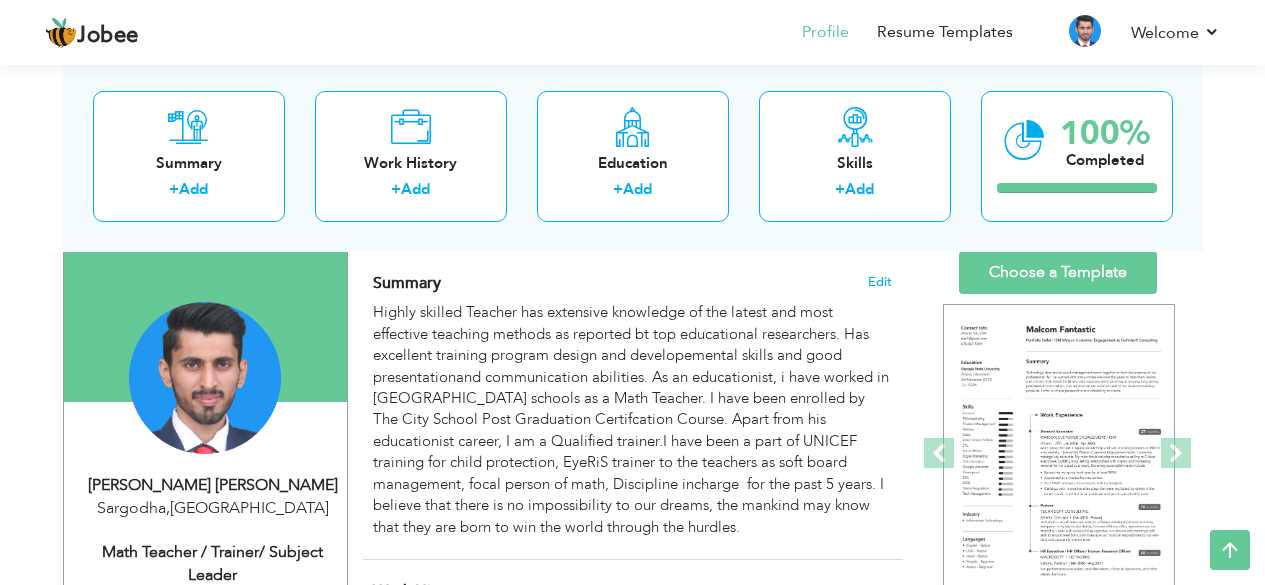 scroll, scrollTop: 0, scrollLeft: 0, axis: both 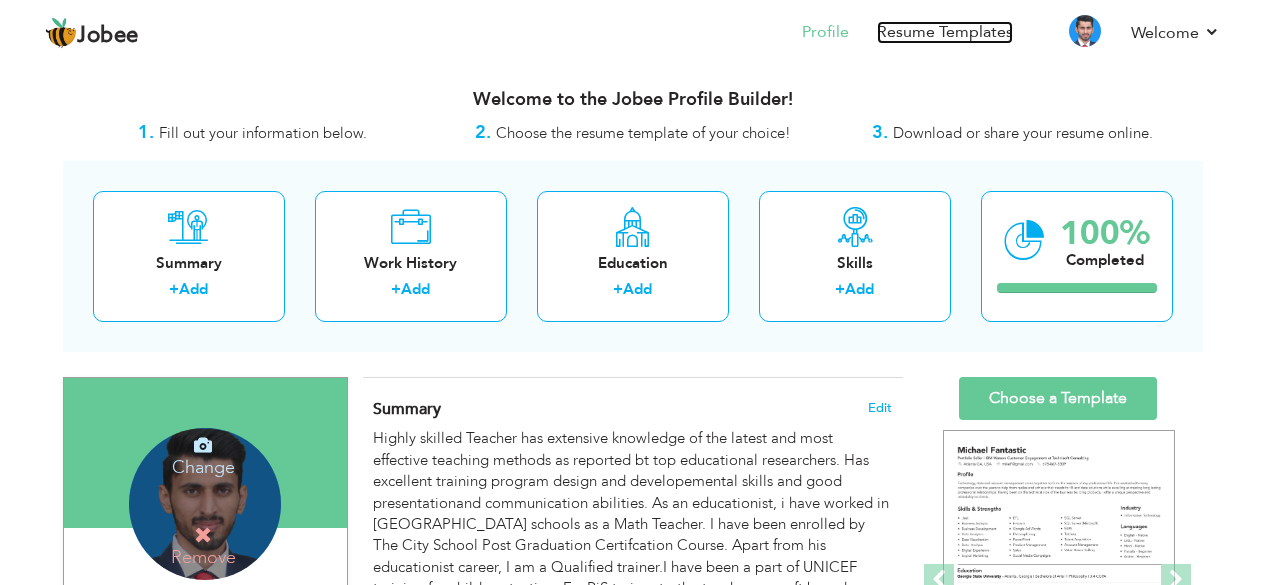 click on "Resume Templates" at bounding box center (945, 32) 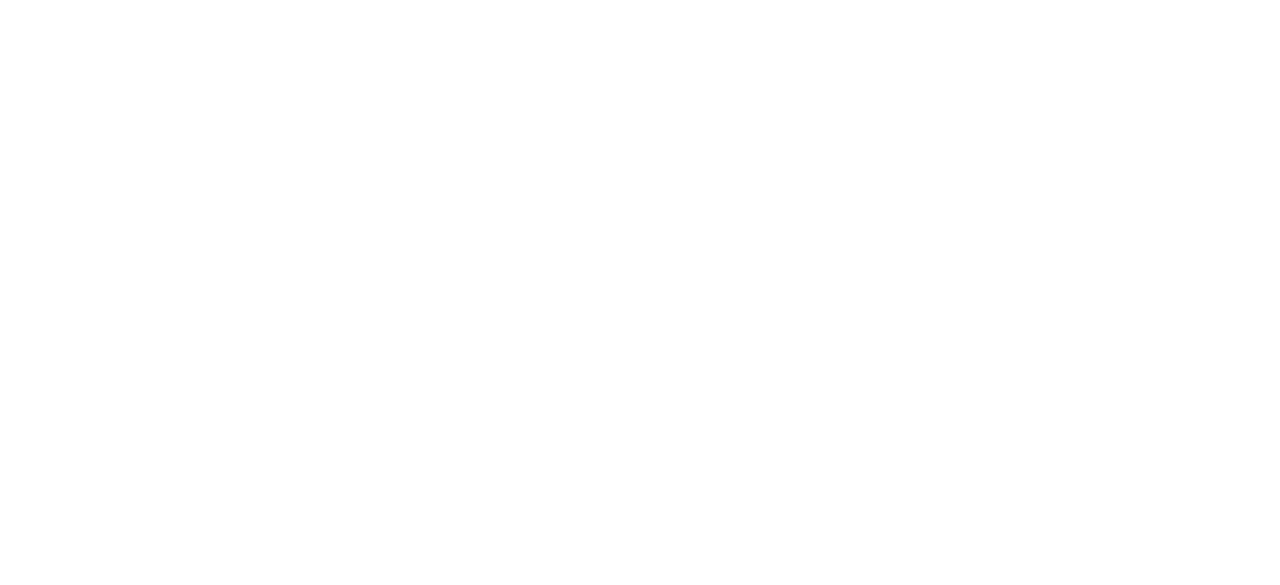 scroll, scrollTop: 0, scrollLeft: 0, axis: both 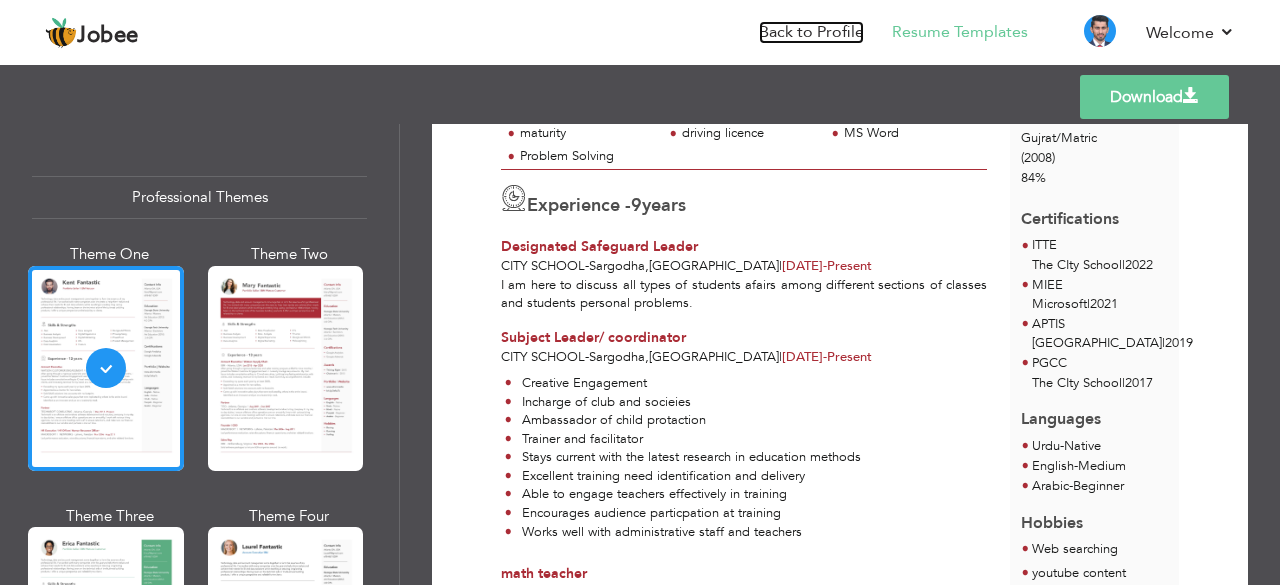 click on "Back to Profile" at bounding box center [811, 32] 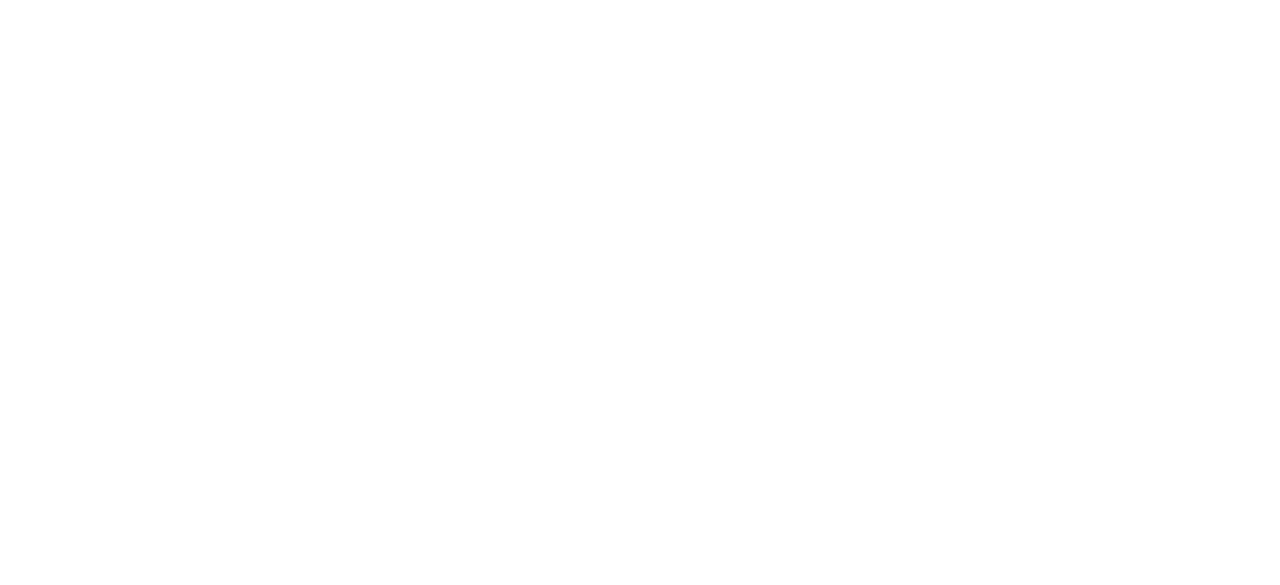 scroll, scrollTop: 0, scrollLeft: 0, axis: both 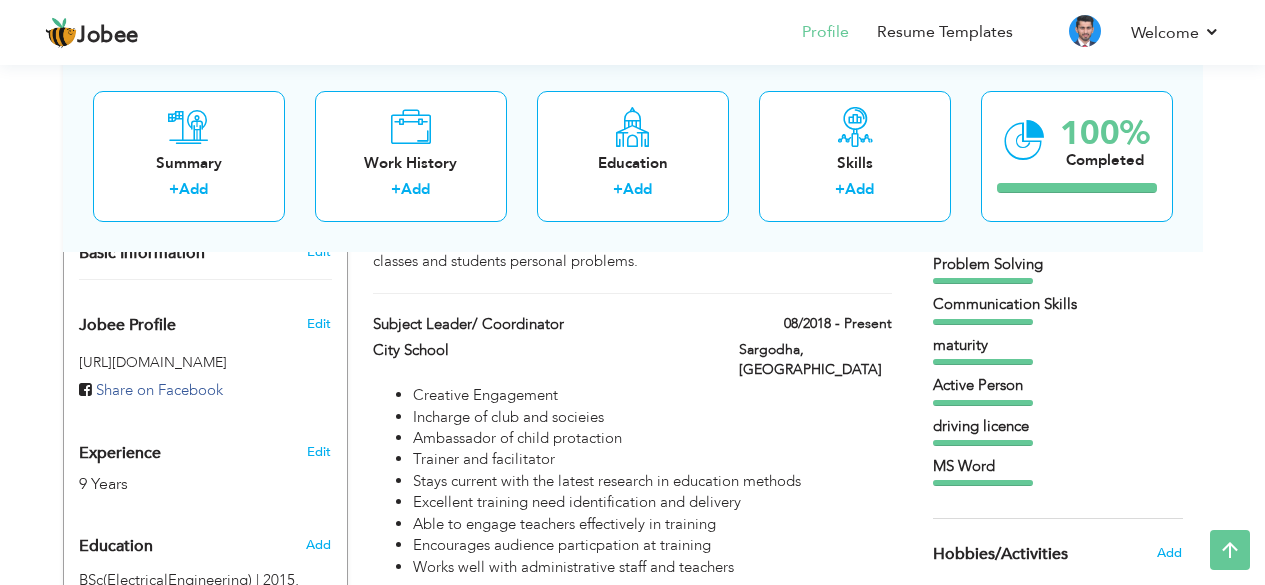 click on "Subject Leader/ coordinator" at bounding box center [541, 324] 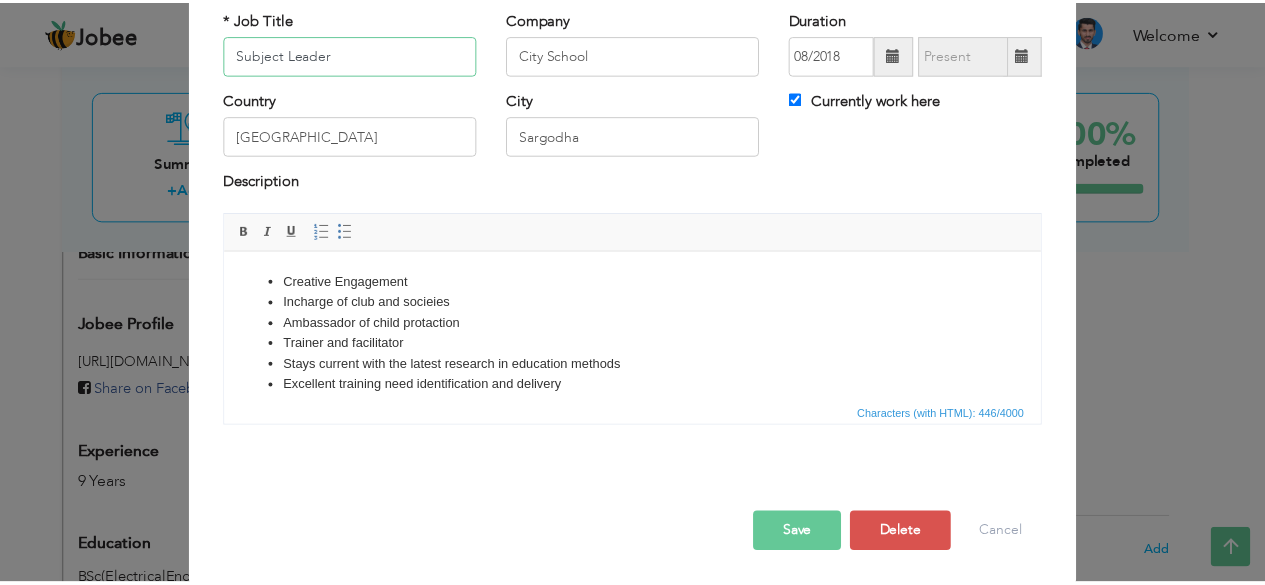 scroll, scrollTop: 130, scrollLeft: 0, axis: vertical 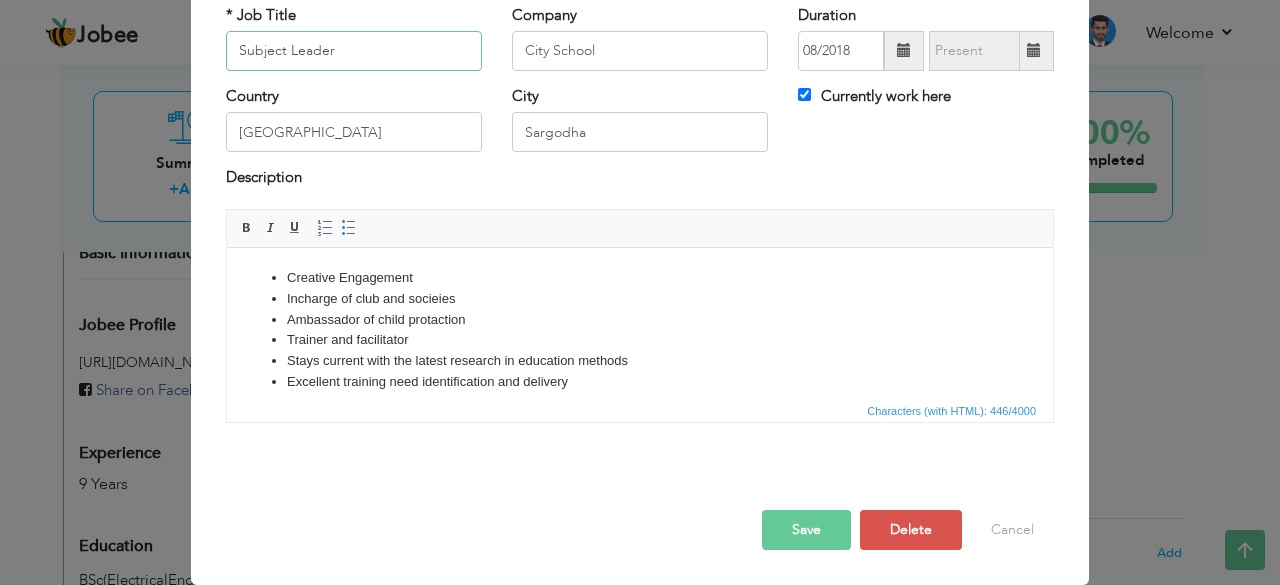 type on "Subject Leader" 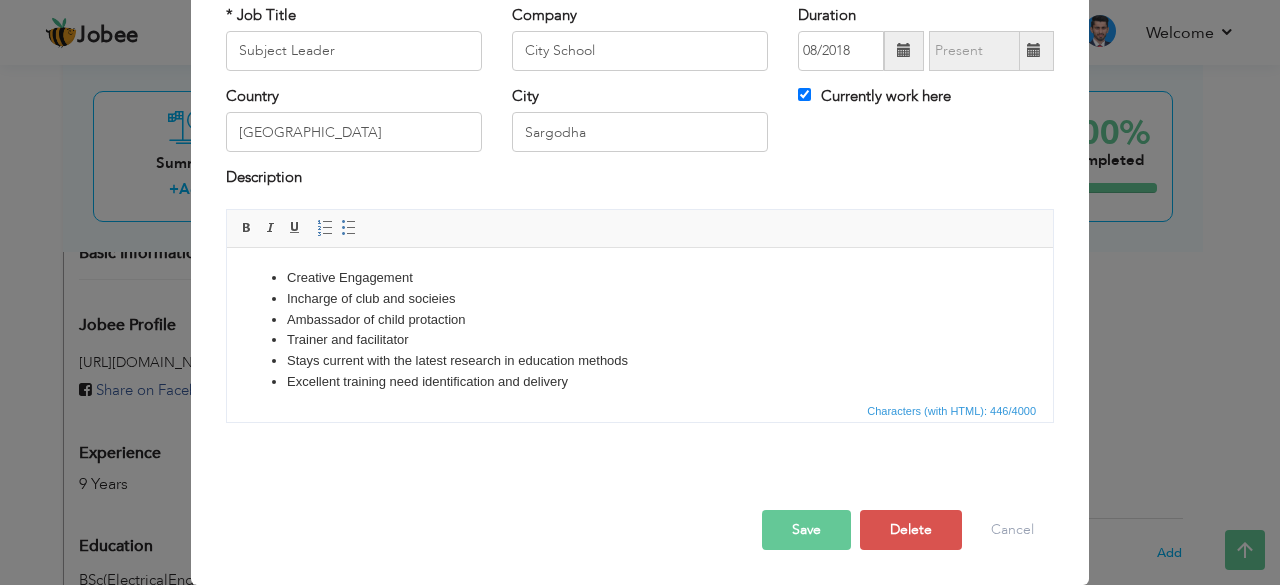 click on "Save" at bounding box center [806, 530] 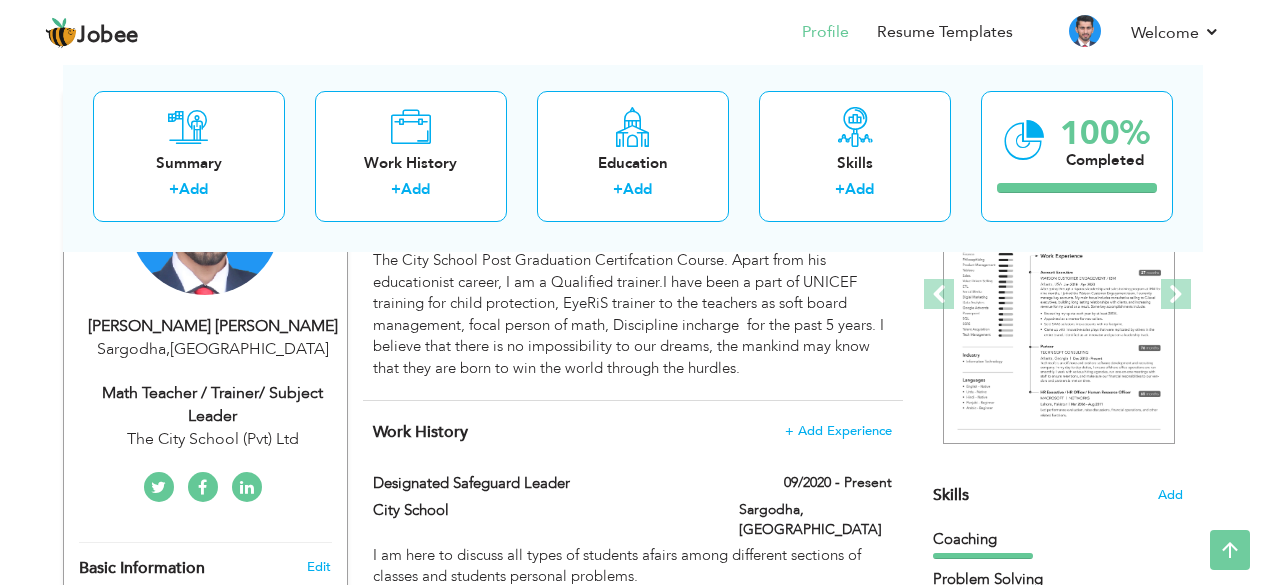 scroll, scrollTop: 69, scrollLeft: 0, axis: vertical 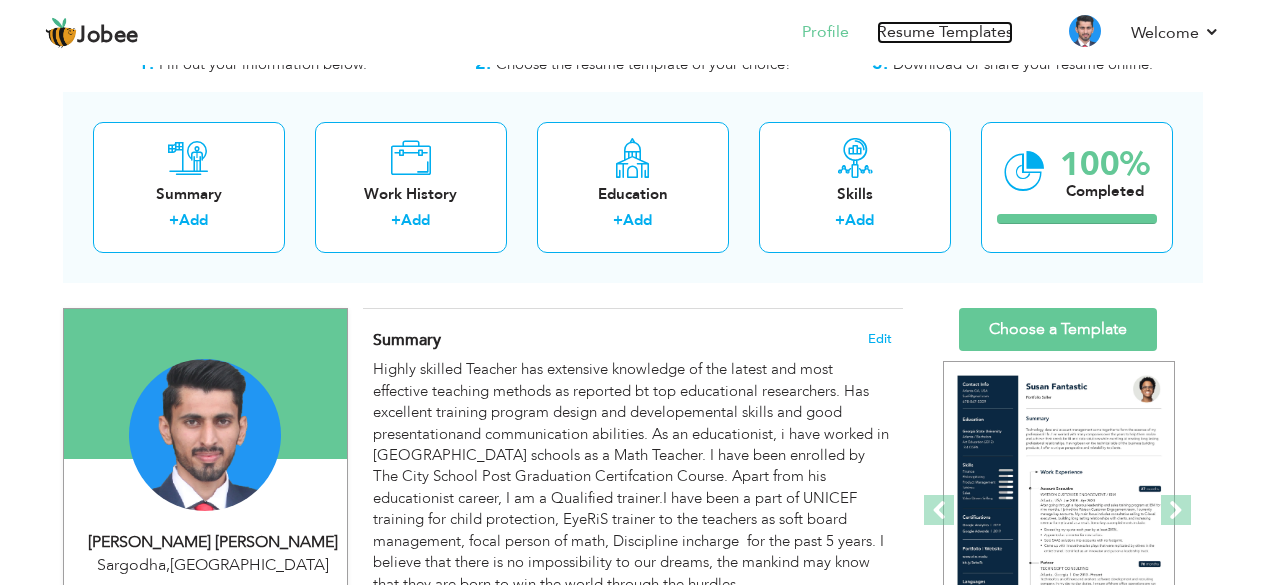 click on "Resume Templates" at bounding box center [945, 32] 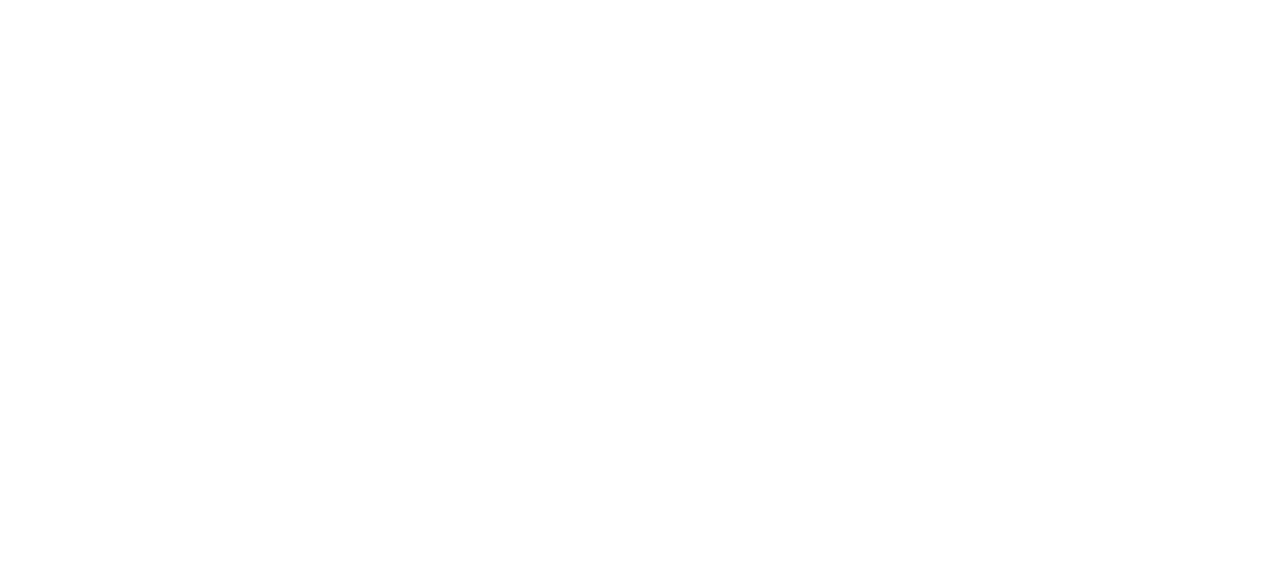 scroll, scrollTop: 0, scrollLeft: 0, axis: both 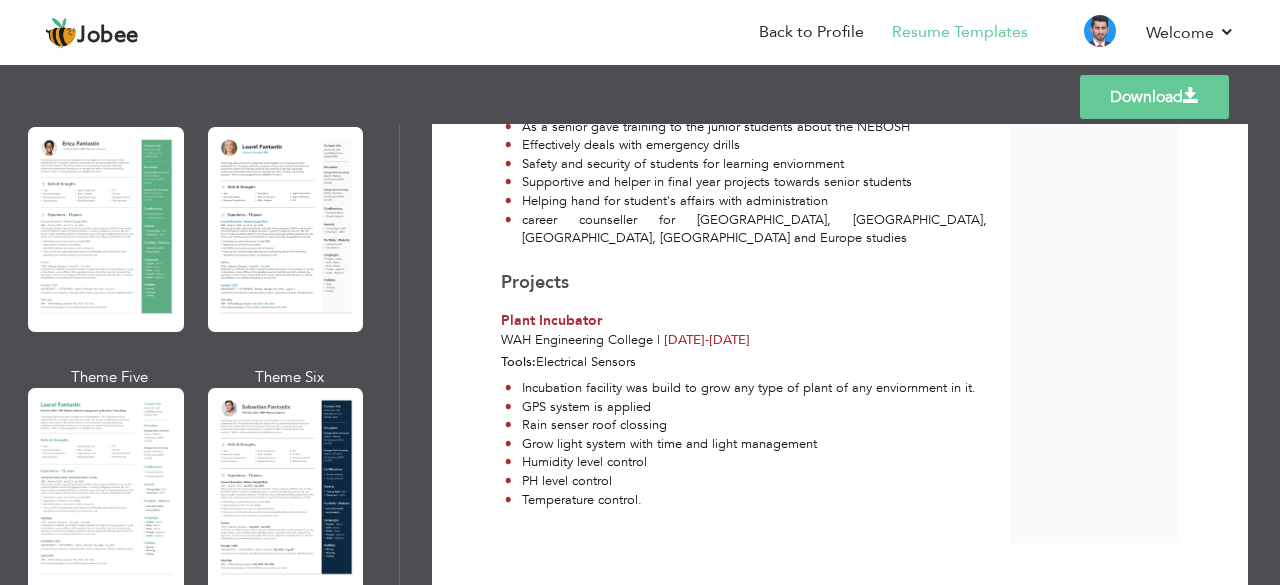 click at bounding box center (286, 229) 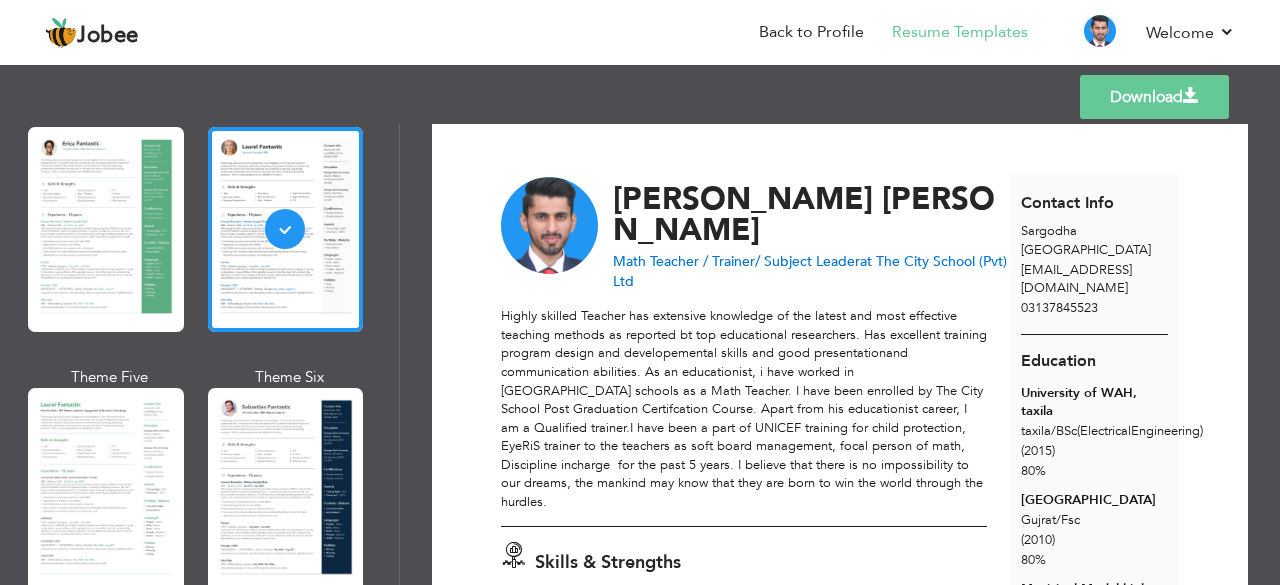 scroll, scrollTop: 0, scrollLeft: 0, axis: both 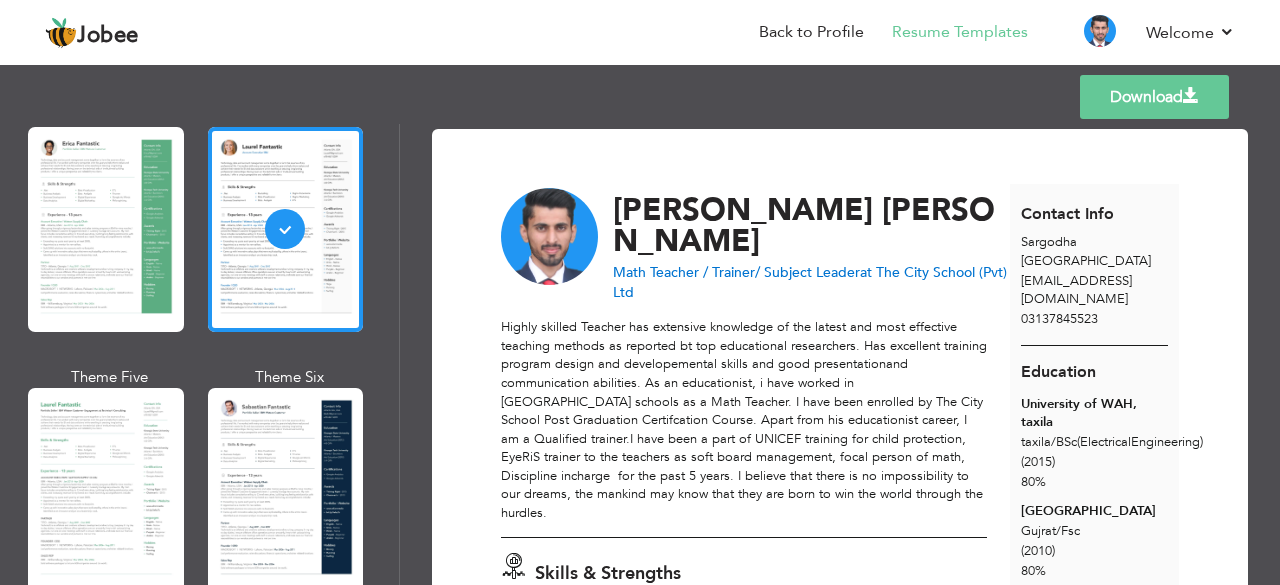 click on "Download" at bounding box center (1154, 97) 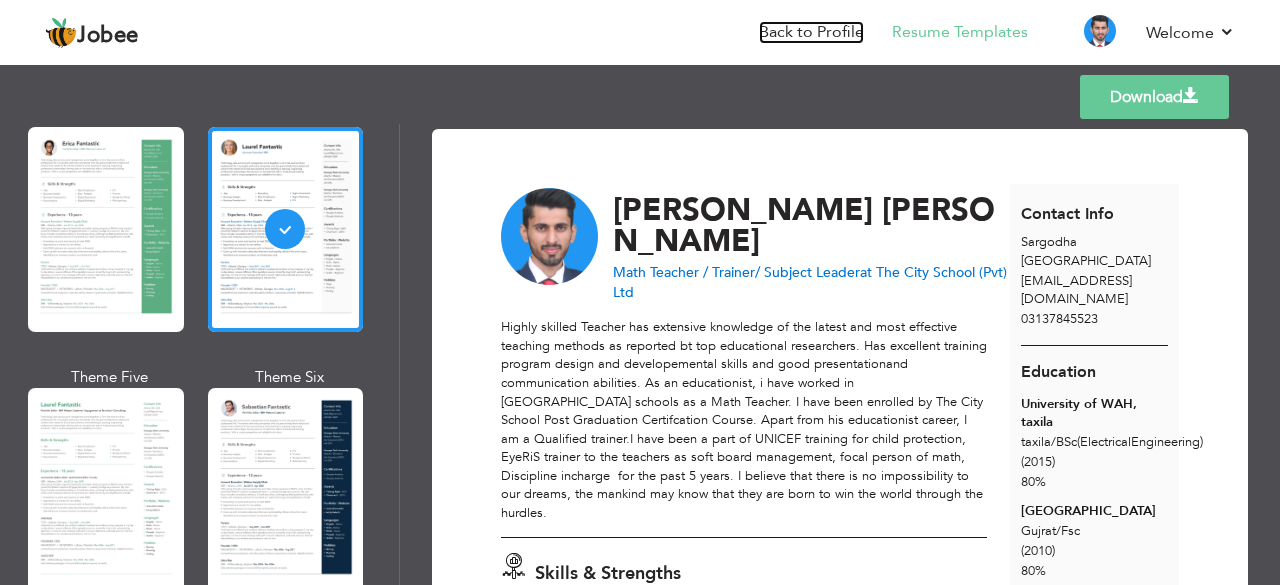 click on "Back to Profile" at bounding box center (811, 32) 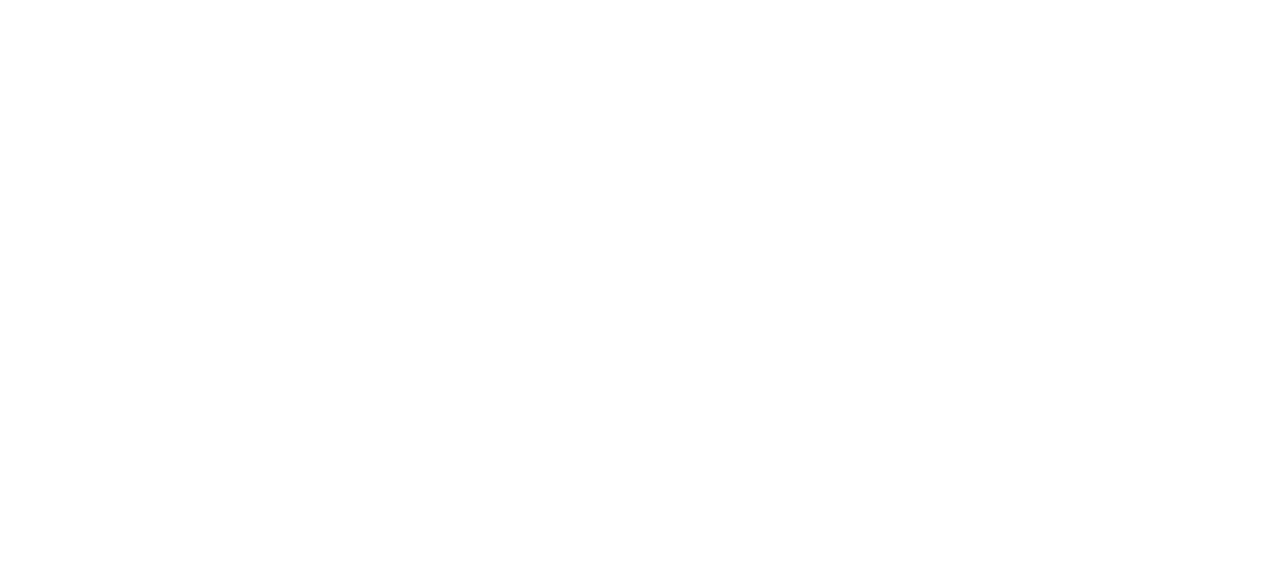 scroll, scrollTop: 0, scrollLeft: 0, axis: both 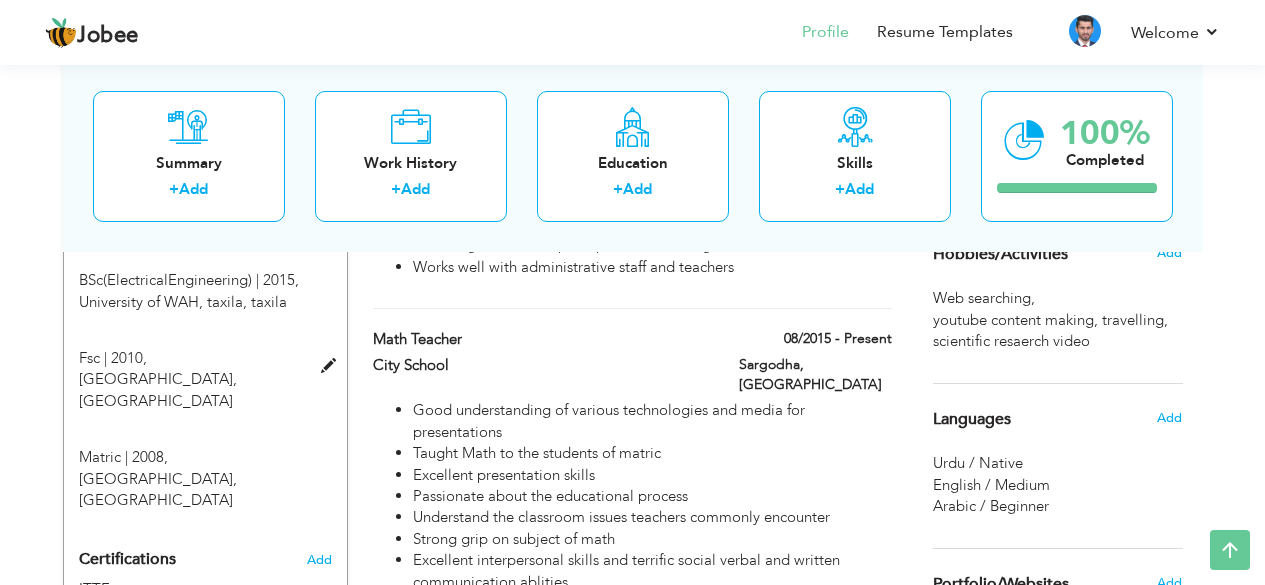 click on "[GEOGRAPHIC_DATA], [GEOGRAPHIC_DATA]" at bounding box center (158, 389) 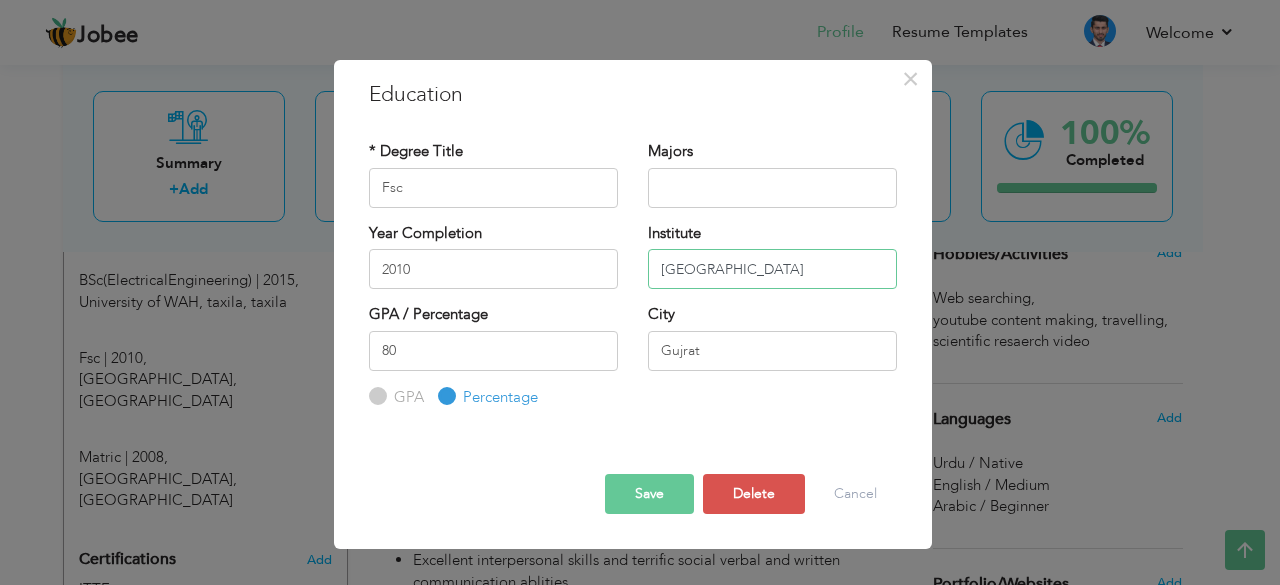 click on "[GEOGRAPHIC_DATA]" at bounding box center [772, 269] 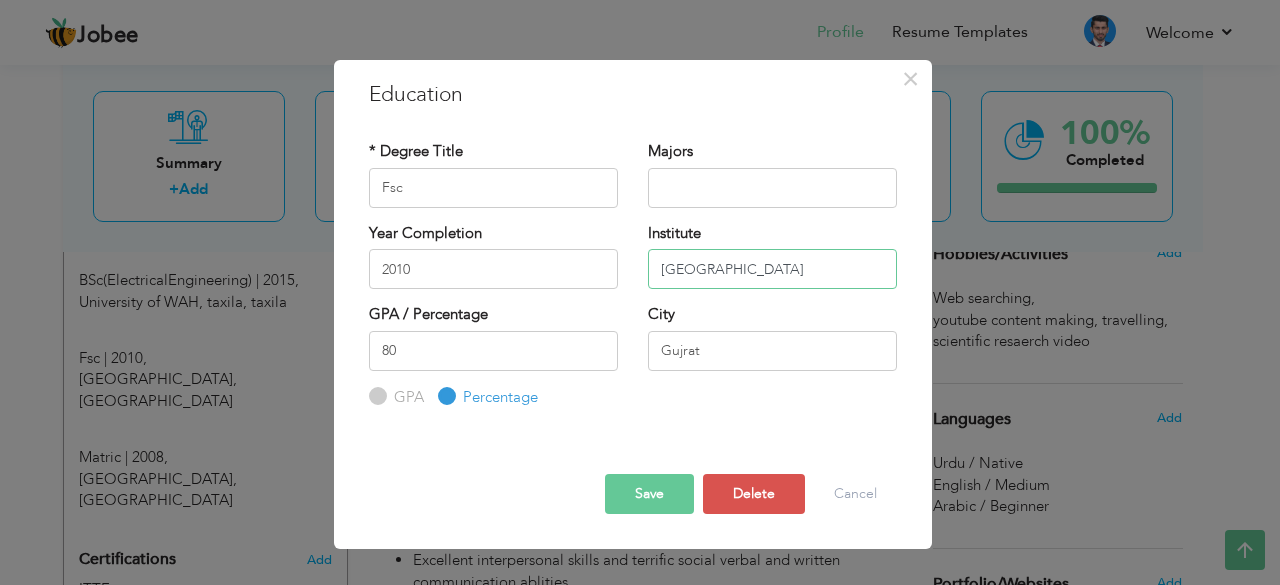 type on "[GEOGRAPHIC_DATA]" 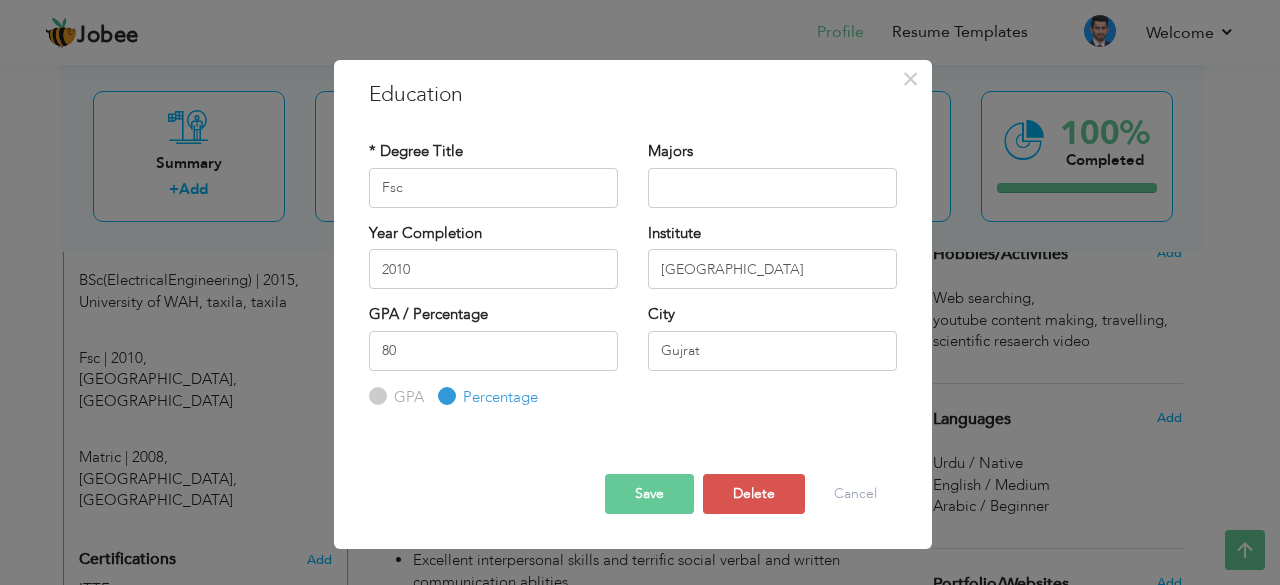 click on "Save" at bounding box center [649, 494] 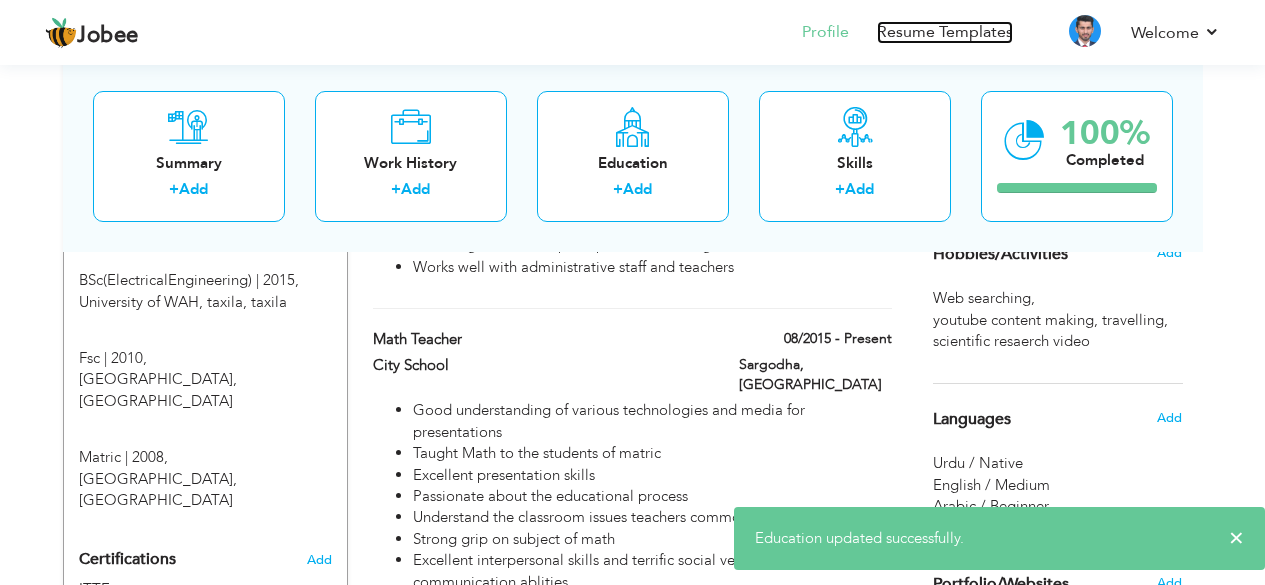 click on "Resume Templates" at bounding box center [945, 32] 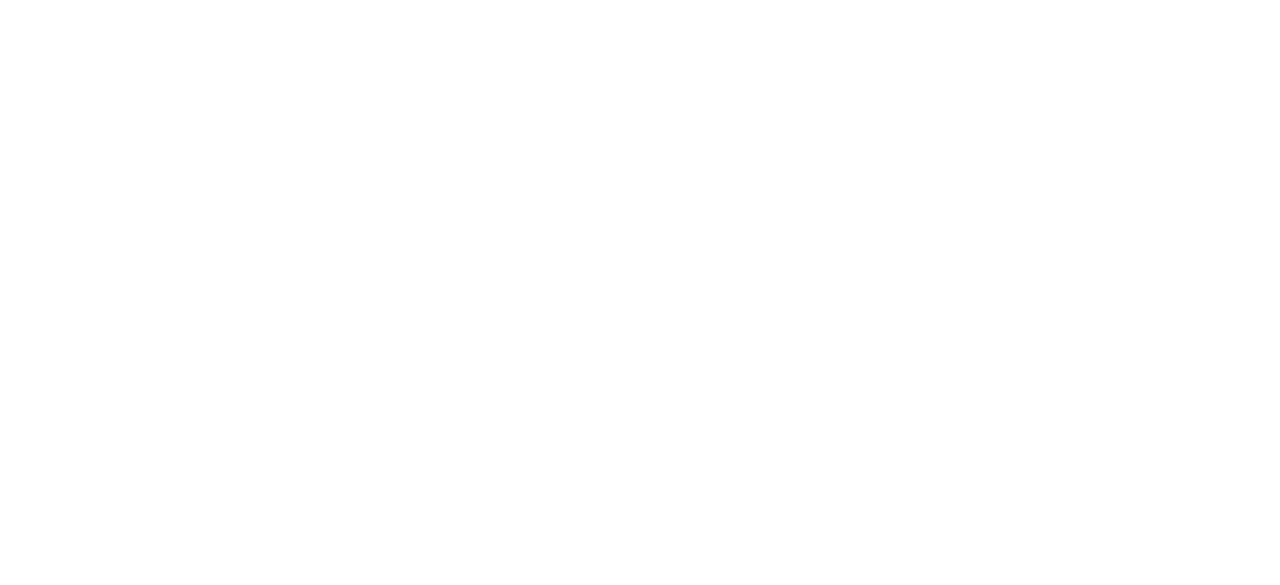 scroll, scrollTop: 0, scrollLeft: 0, axis: both 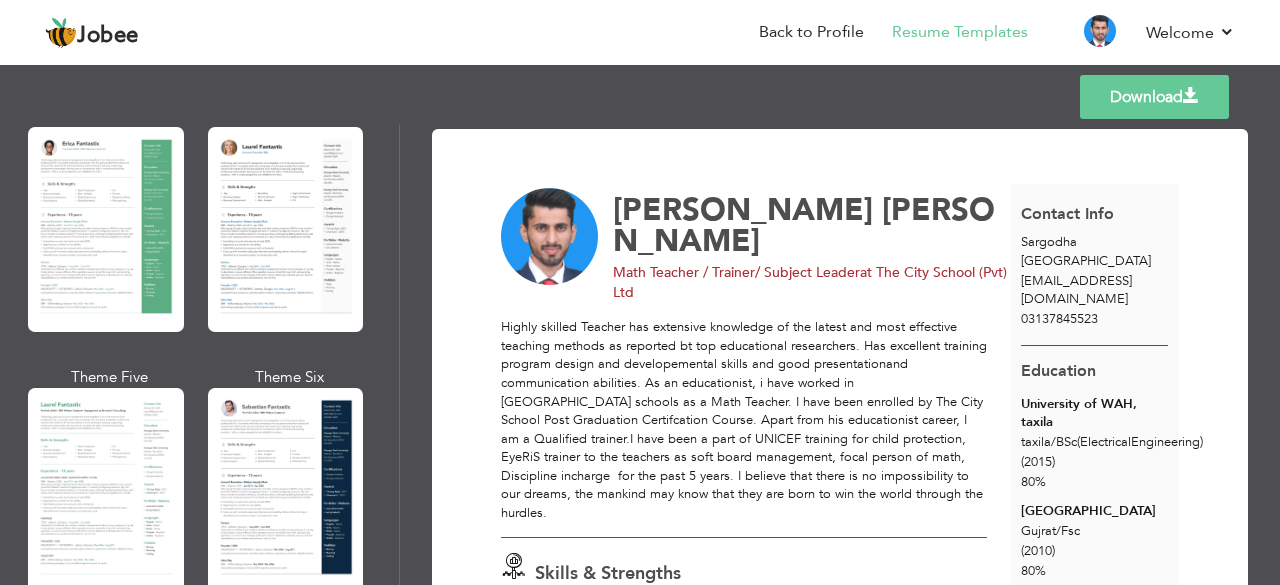 click on "Download" at bounding box center (1154, 97) 